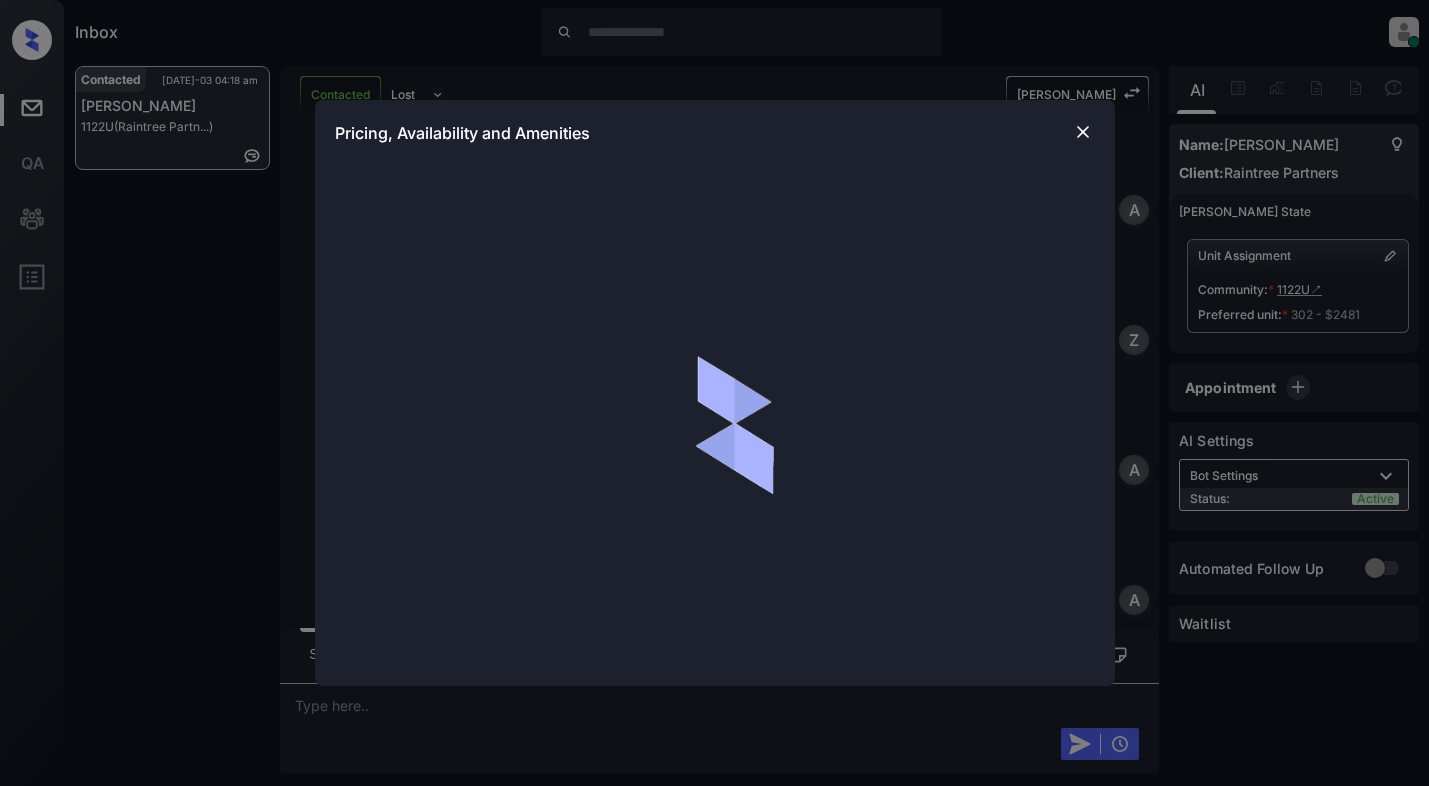 scroll, scrollTop: 0, scrollLeft: 0, axis: both 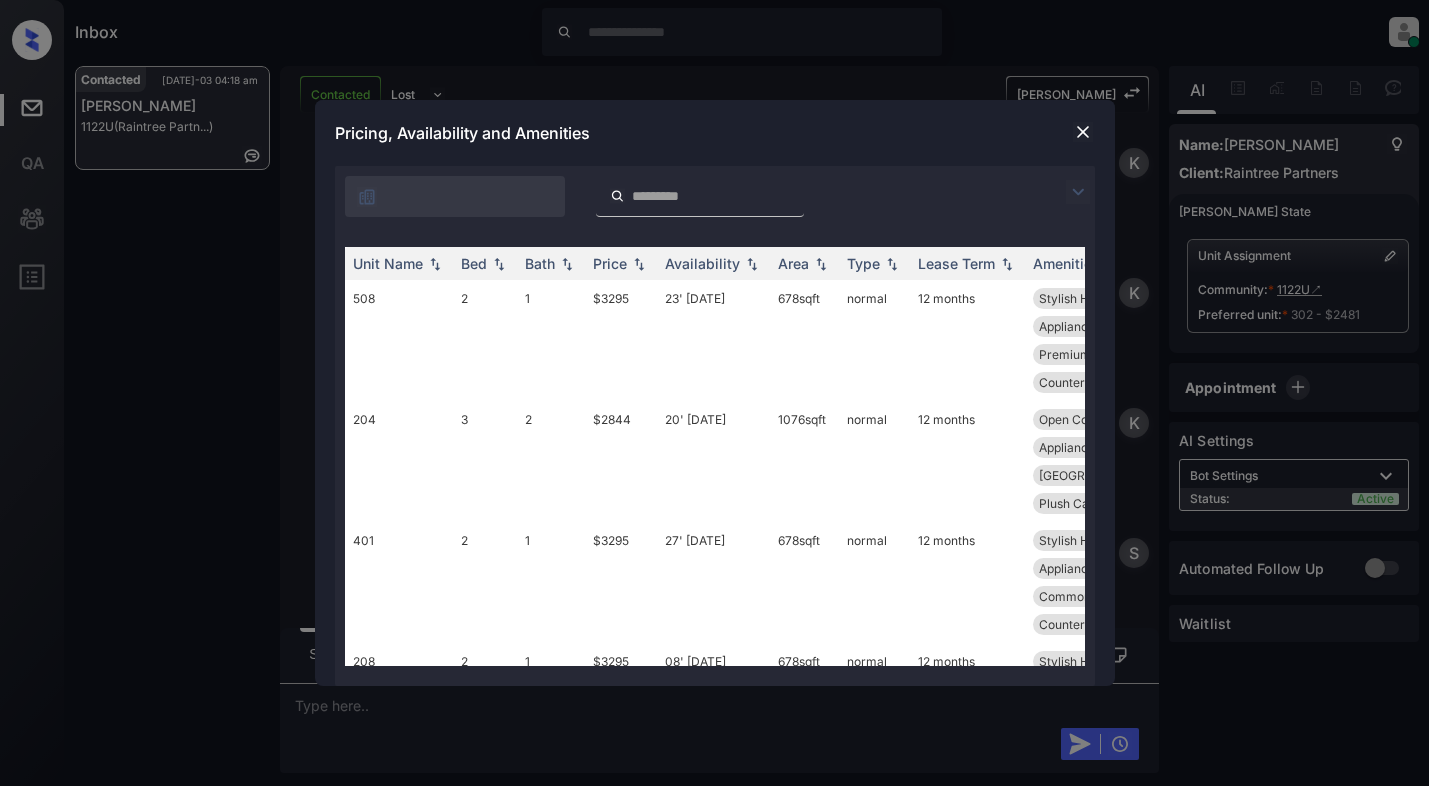 click at bounding box center [1078, 192] 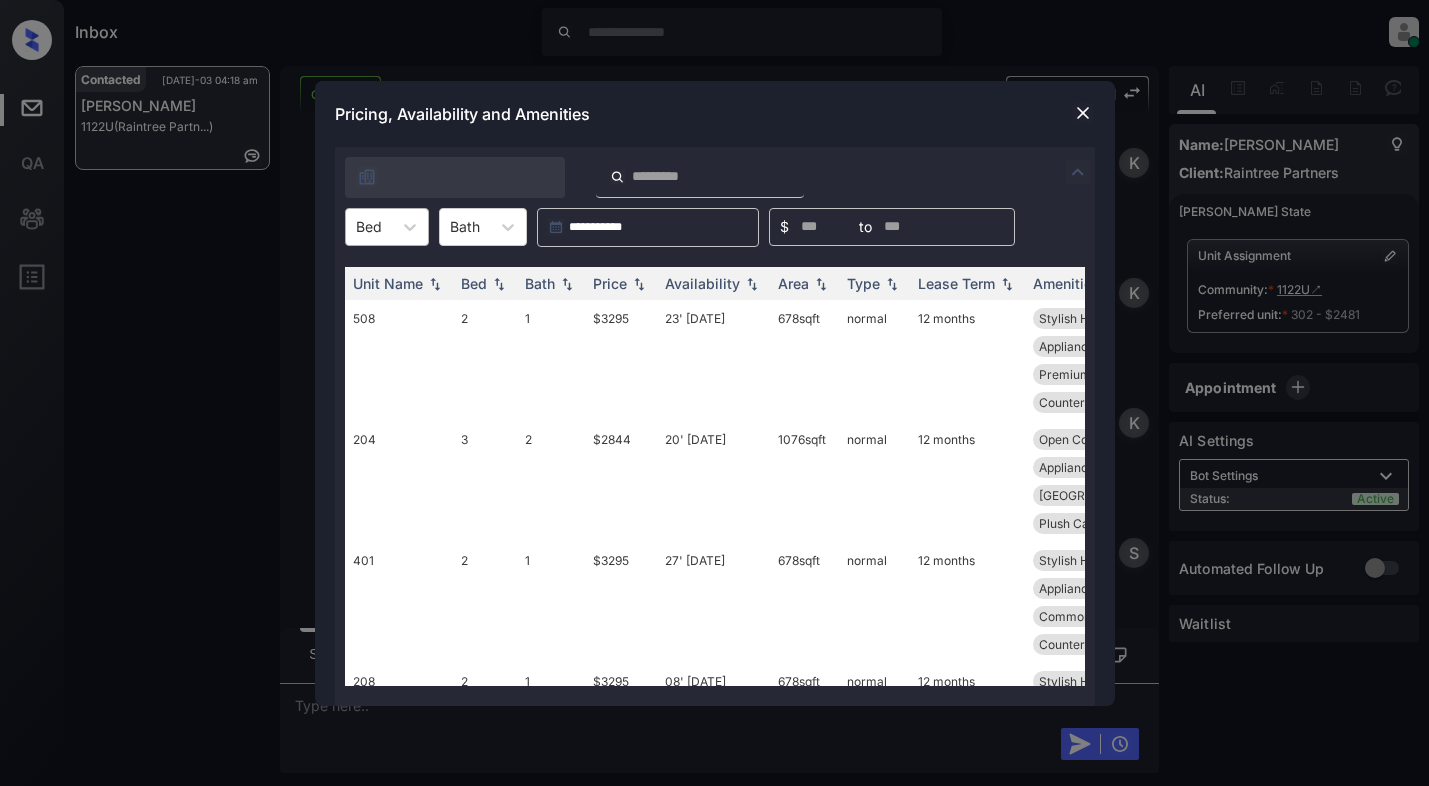 click on "Bed" at bounding box center (369, 226) 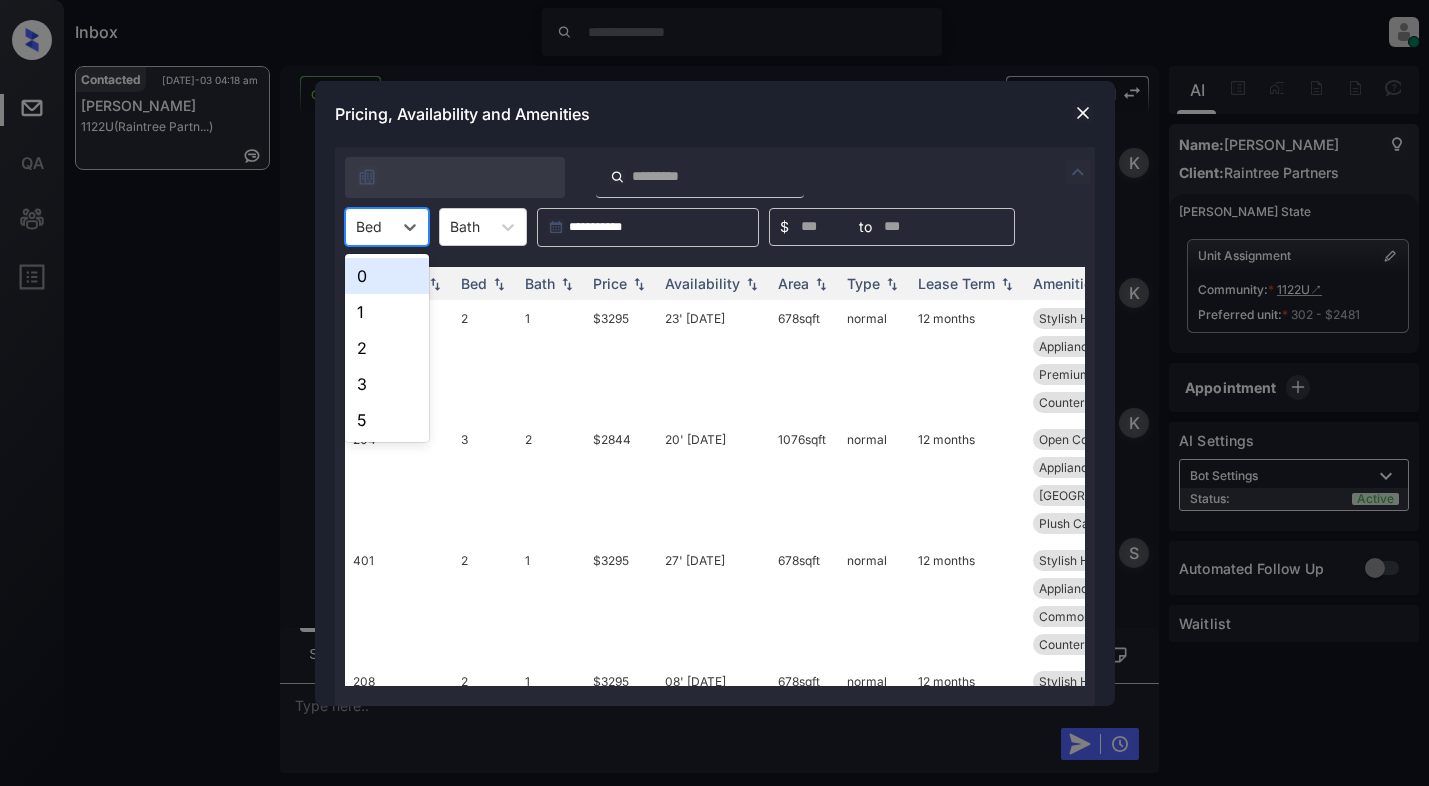 click on "0" at bounding box center (387, 276) 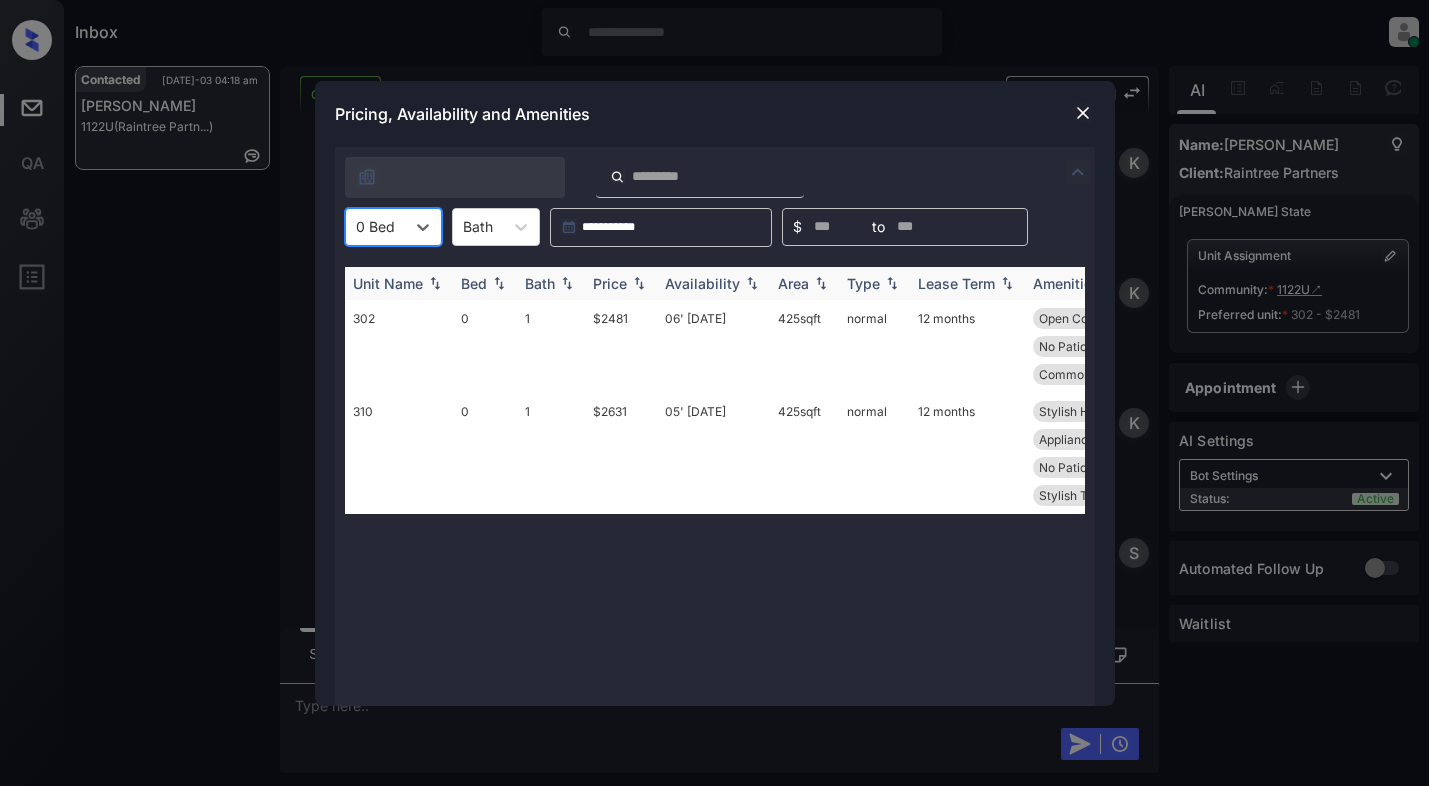 click on "Availability" at bounding box center (702, 283) 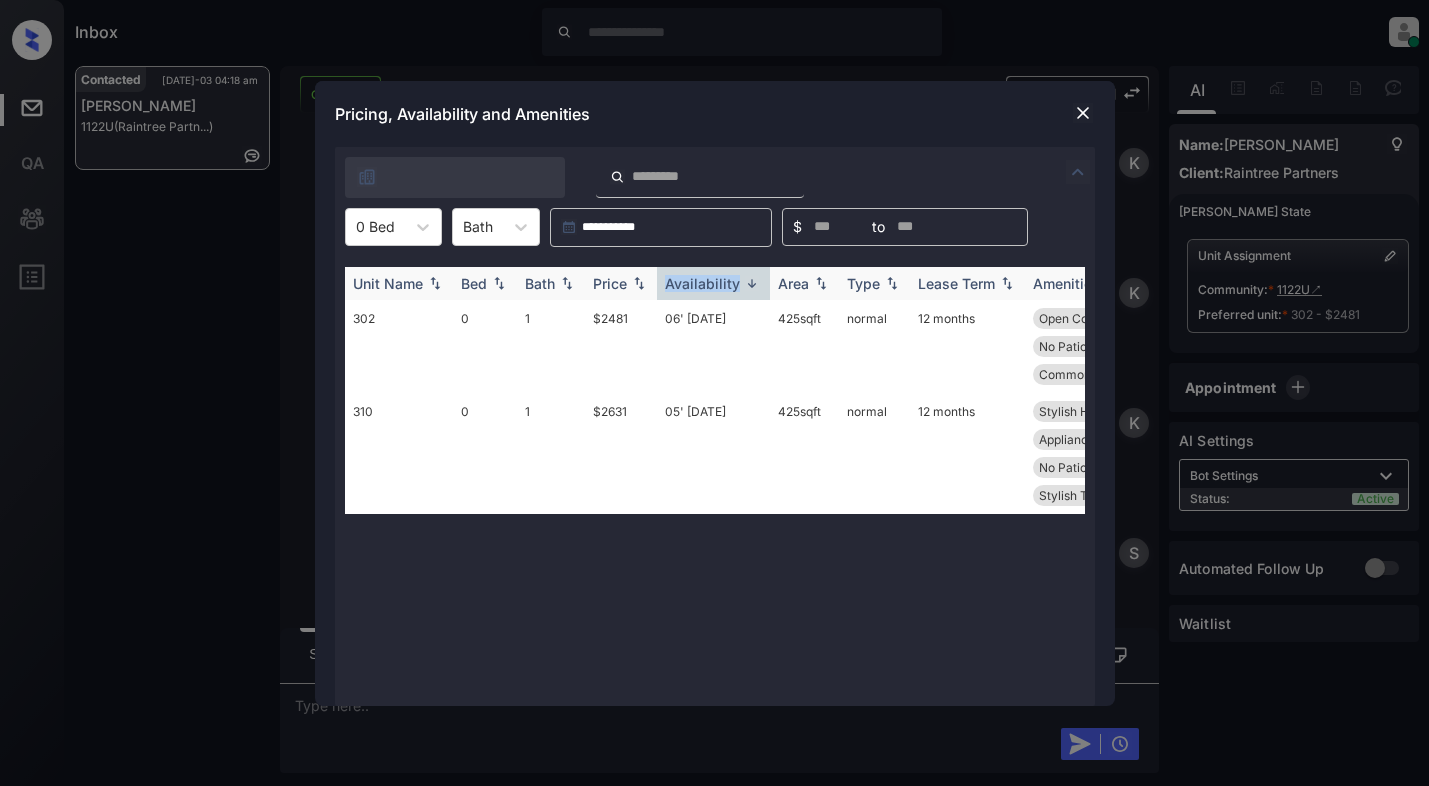 click on "Availability" at bounding box center (702, 283) 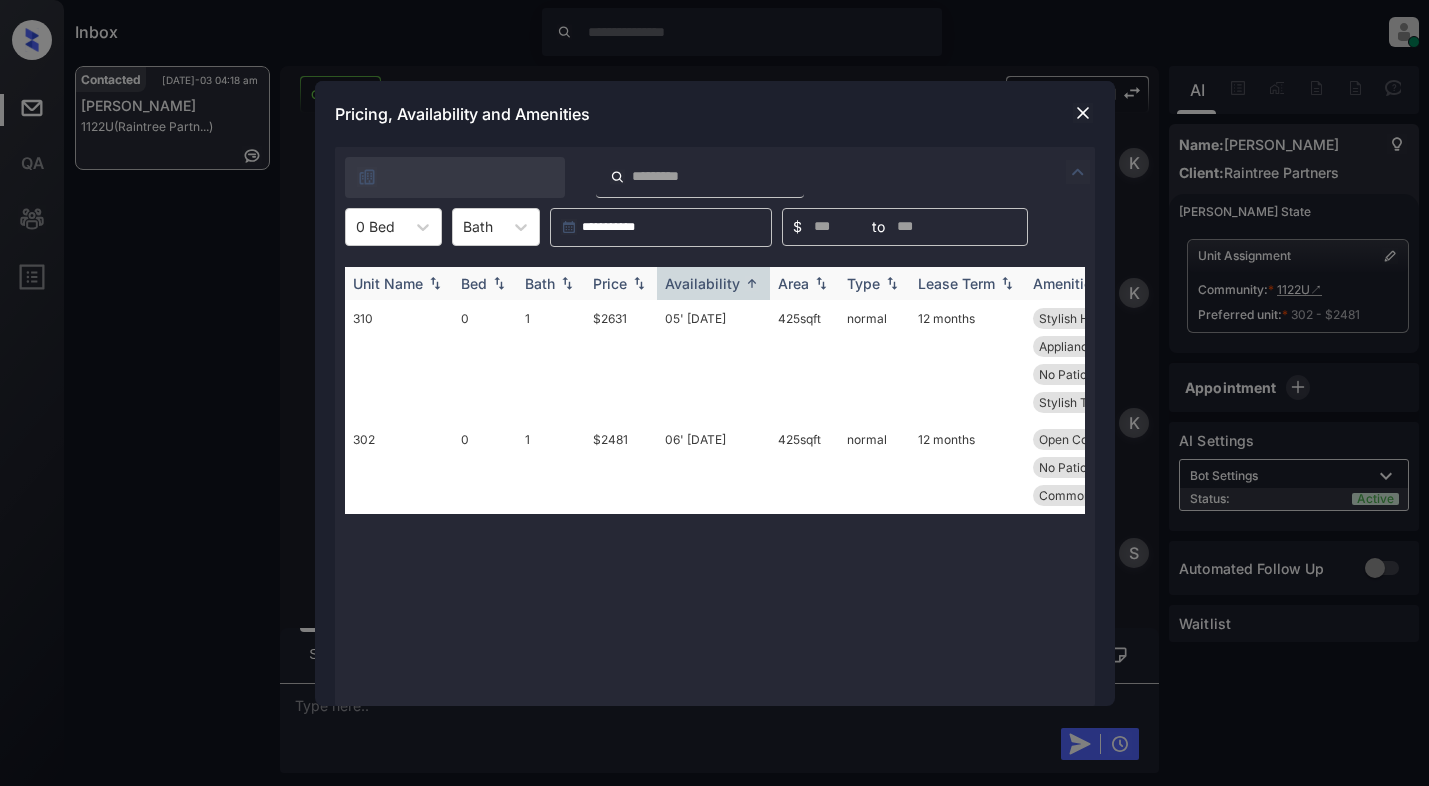 click on "Price" at bounding box center (610, 283) 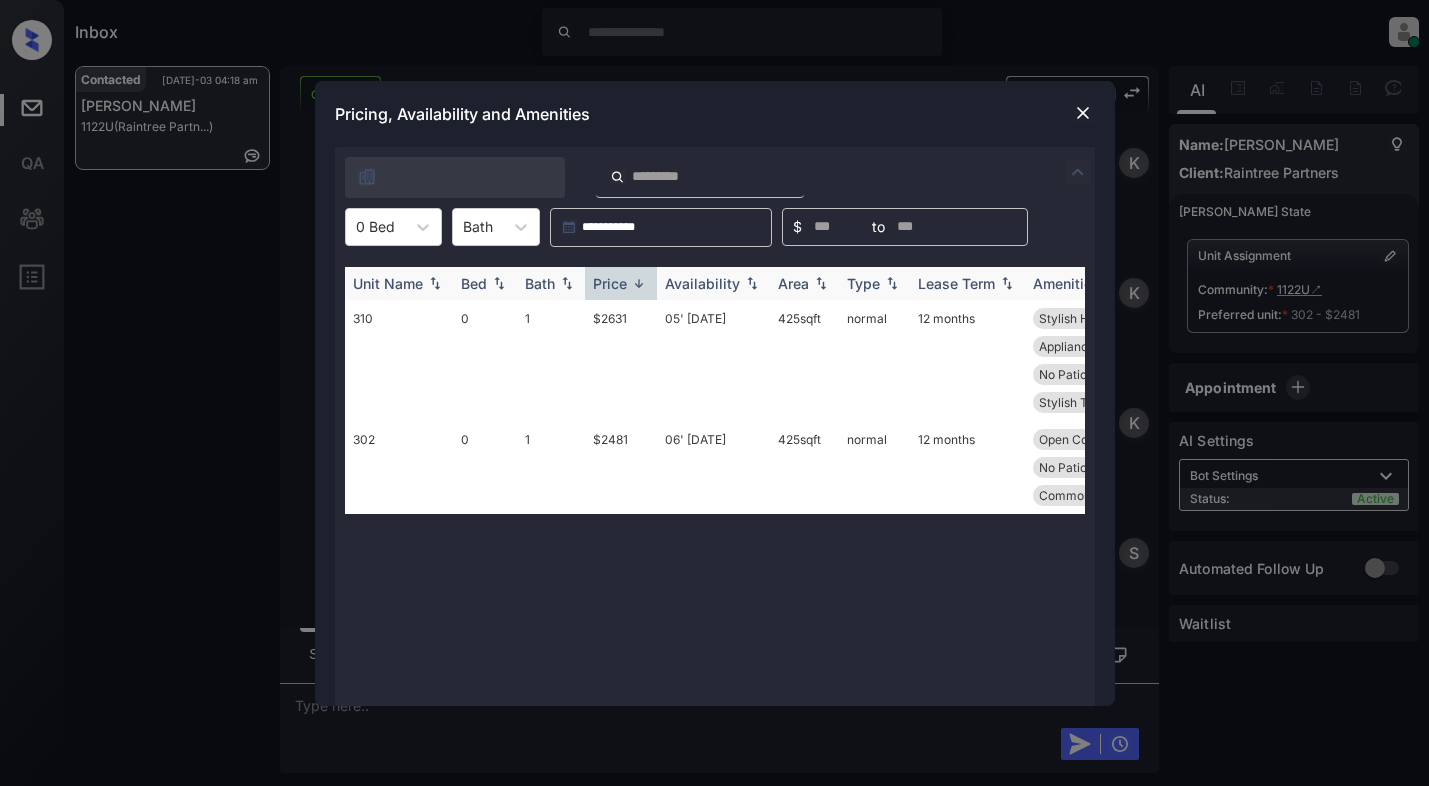 click on "Price" at bounding box center (610, 283) 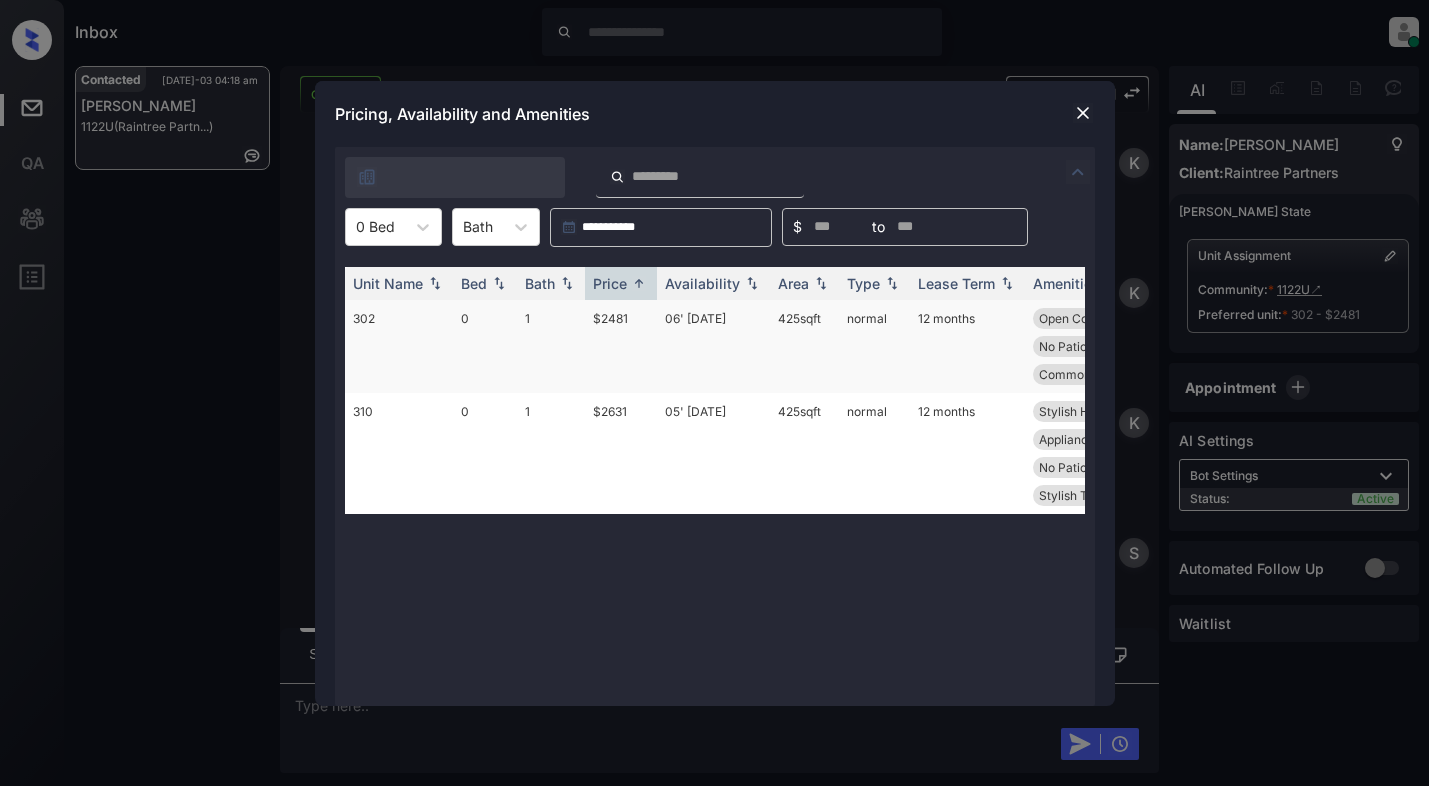 click on "$2481" at bounding box center [621, 346] 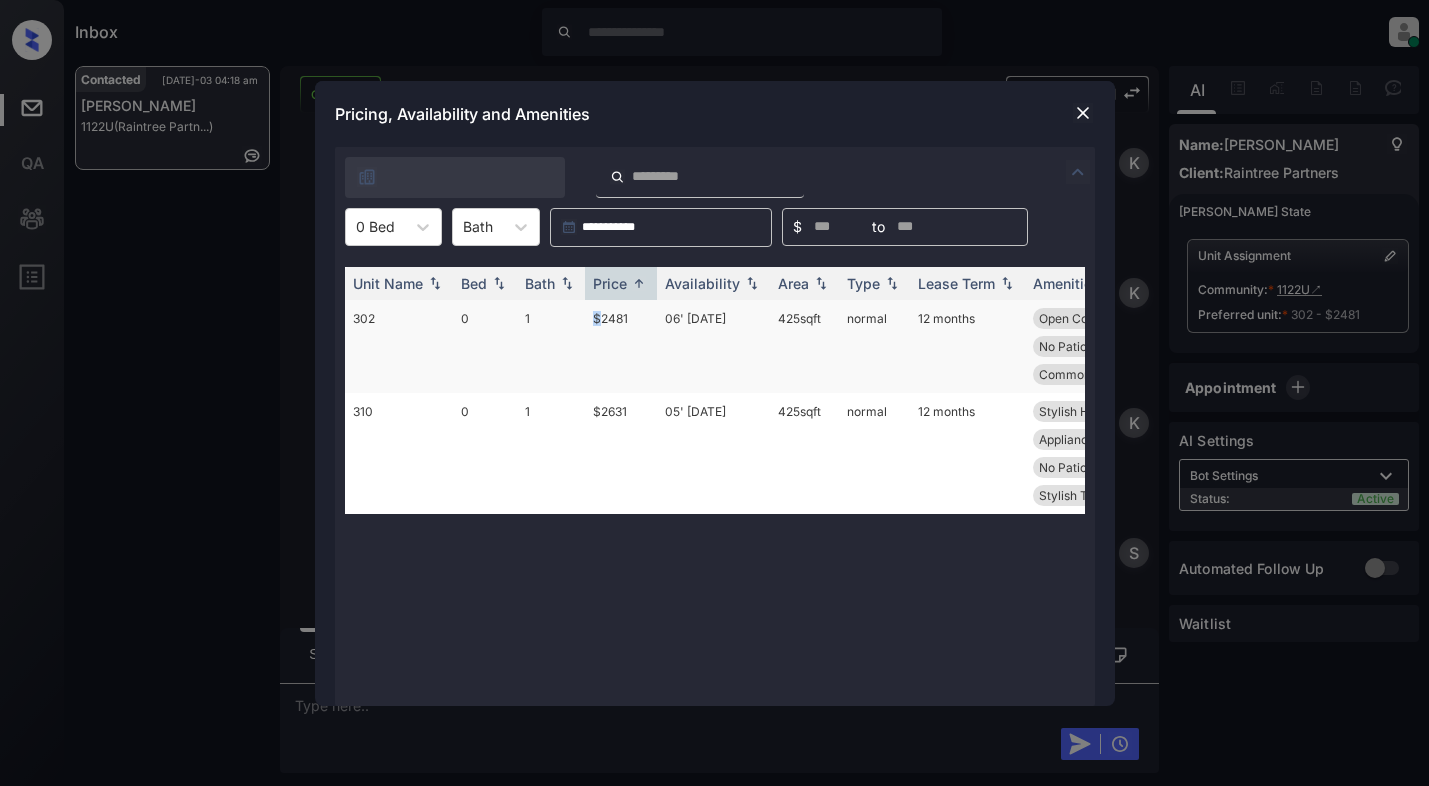 click on "$2481" at bounding box center [621, 346] 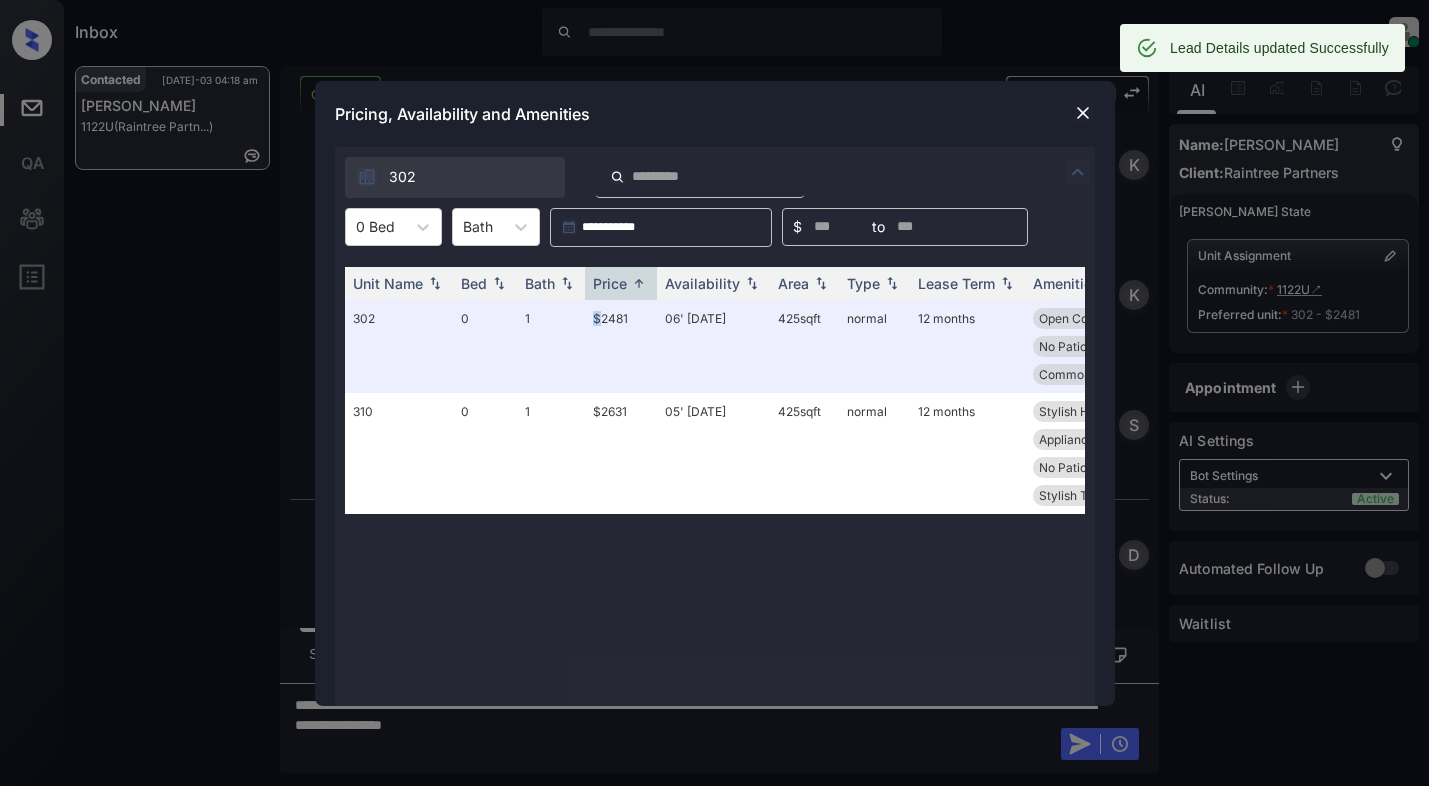 scroll, scrollTop: 1674, scrollLeft: 0, axis: vertical 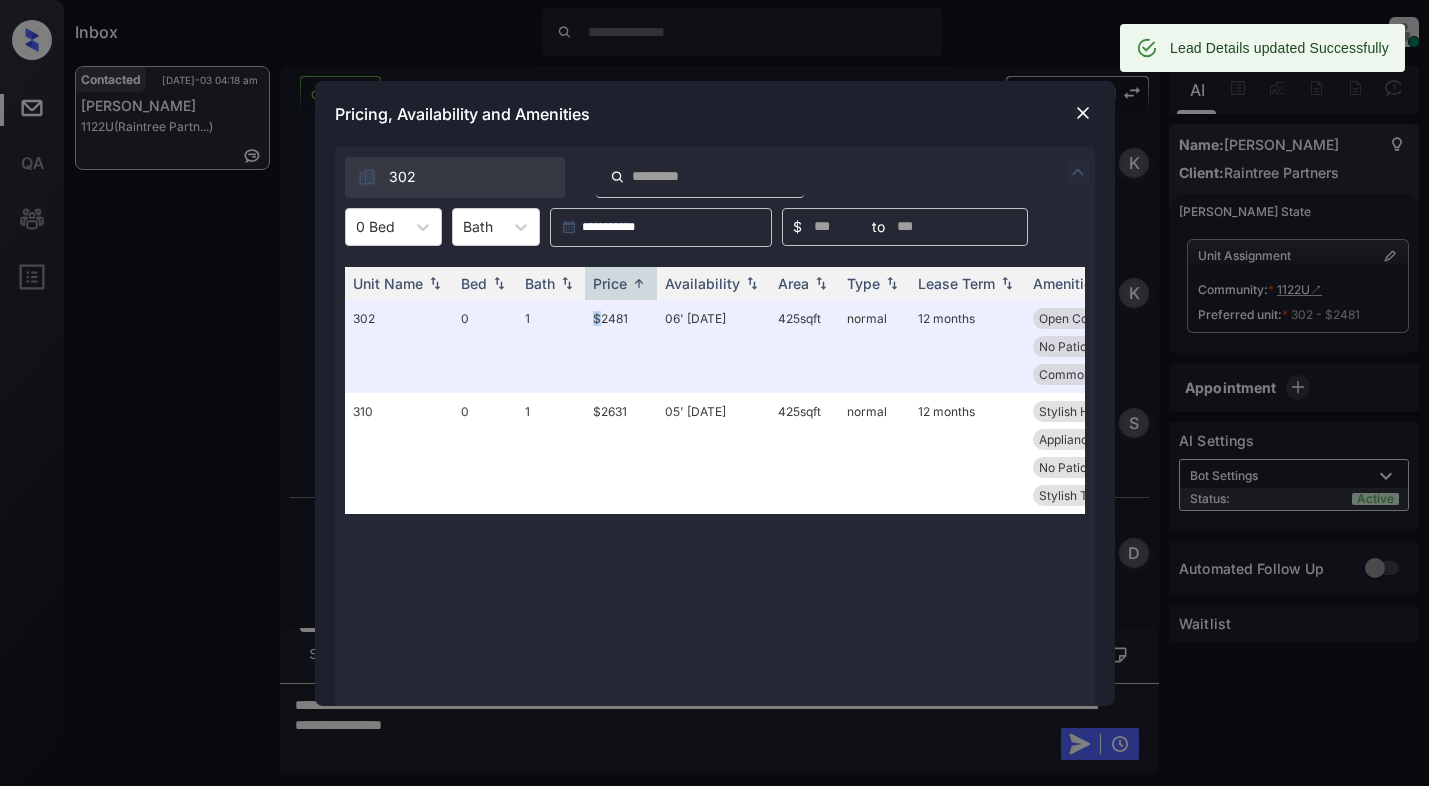 click at bounding box center (1083, 113) 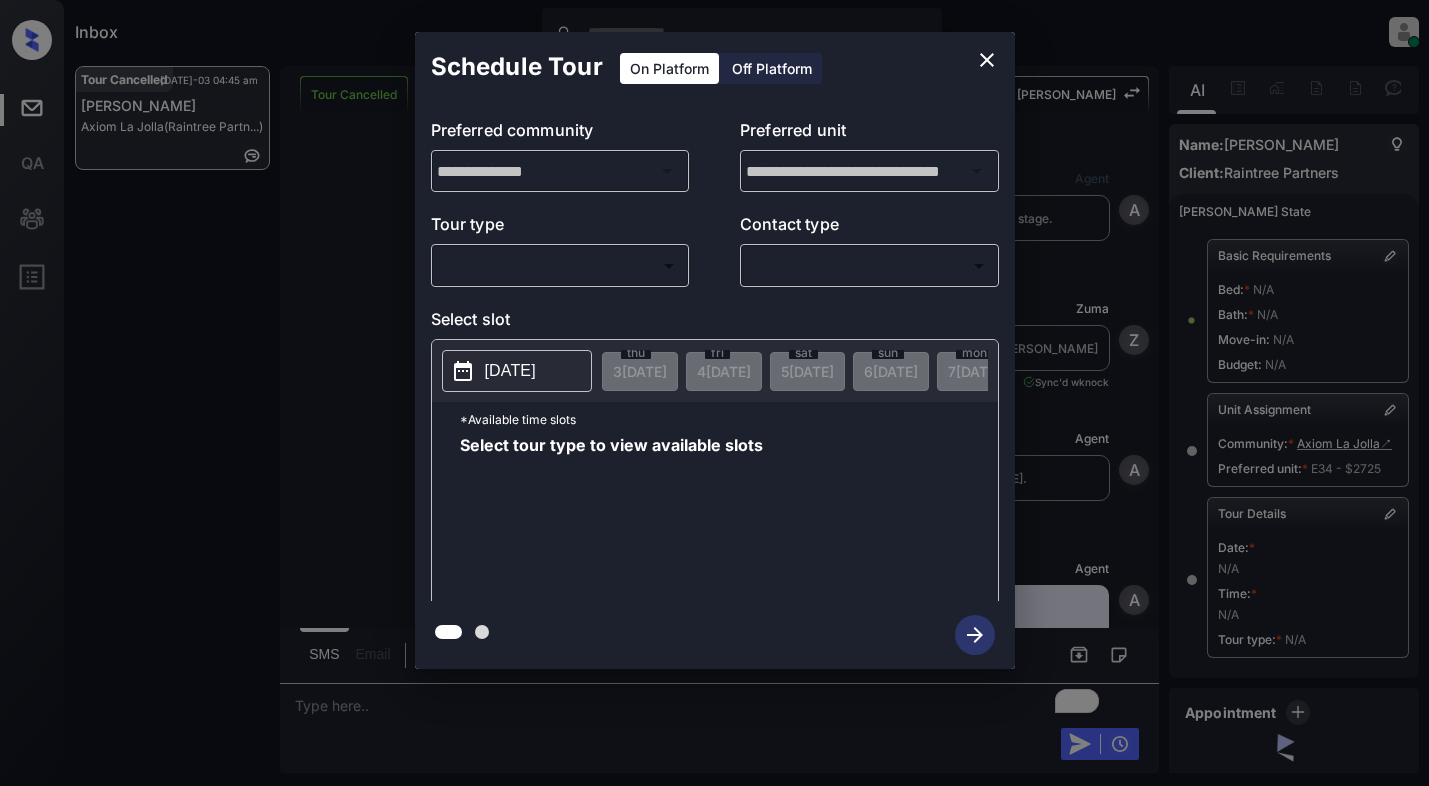 scroll, scrollTop: 0, scrollLeft: 0, axis: both 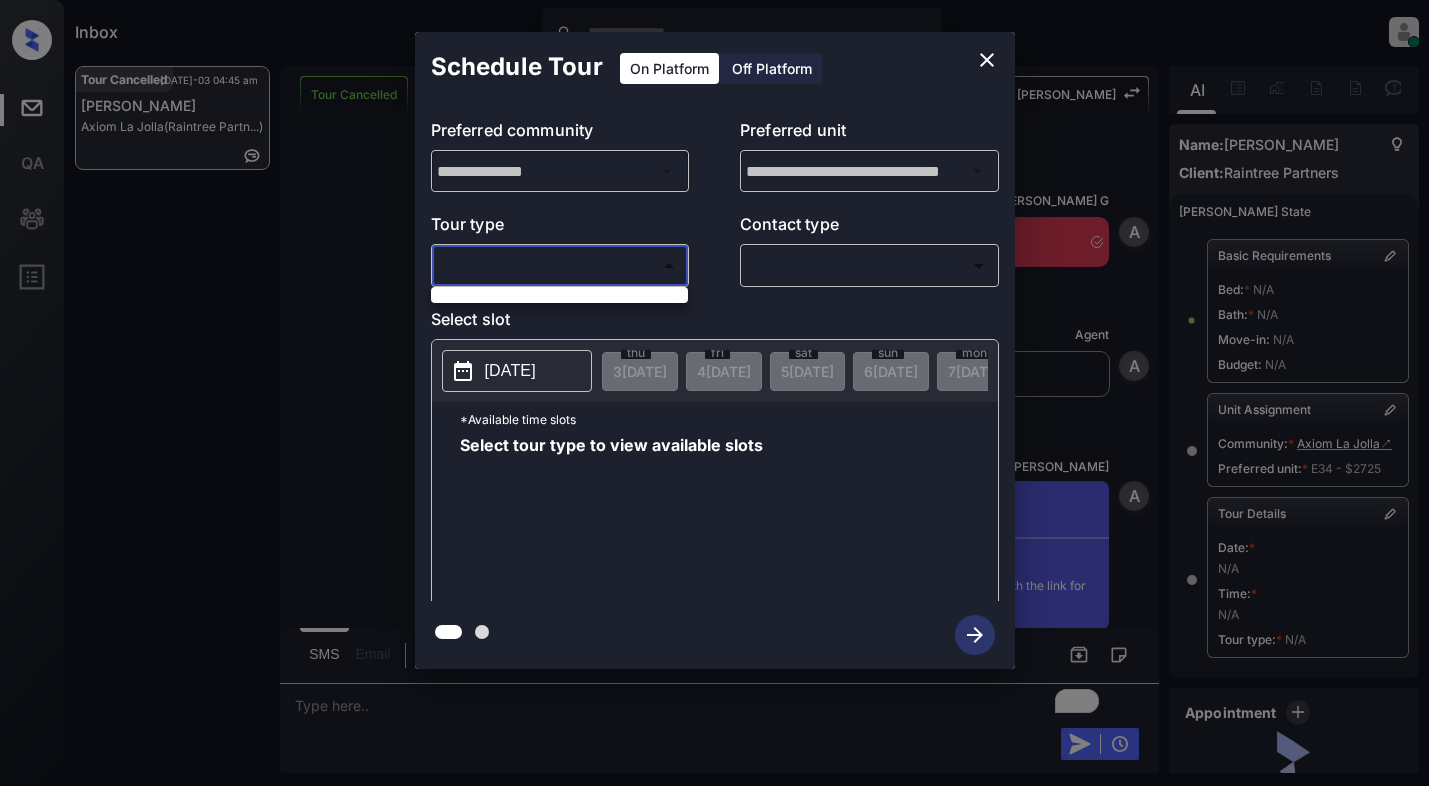 click on "Inbox Dominic Ceralde Online Set yourself   offline Set yourself   on break Profile Switch to  light  mode Sign out Tour Cancelled Jul-03 04:45 am   Xinyi Chen Axiom La Jolla  (Raintree Partn...) Tour Cancelled Lost Lead Sentiment: Angry Upon sliding the acknowledgement:  Lead will move to lost stage. * ​ SMS and call option will be set to opt out. AFM will be turned off for the lead. Kelsey New Message Agent Lead created via webhook in Inbound stage. May 06, 2025 11:17 am A New Message Zuma Lead transferred to leasing agent: kelsey May 06, 2025 11:17 am  Sync'd w  knock Z New Message Agent AFM Request sent to Kelsey. May 06, 2025 11:17 am A New Message Agent Notes Note: Structured Note:
Move In Date: 2025-09-20
May 06, 2025 11:17 am A New Message Kelsey Lead Details Updated
Move In Date:  20-9-2025
May 06, 2025 11:17 am K New Message Kelsey From:   raintree-axiomlajolla@communications.getzuma.com To:   judychen2968@gmail.com Hi Judy,       Best,   Kelsey   Axiom La Jolla . Read More    Sync'd w  K K" at bounding box center [714, 393] 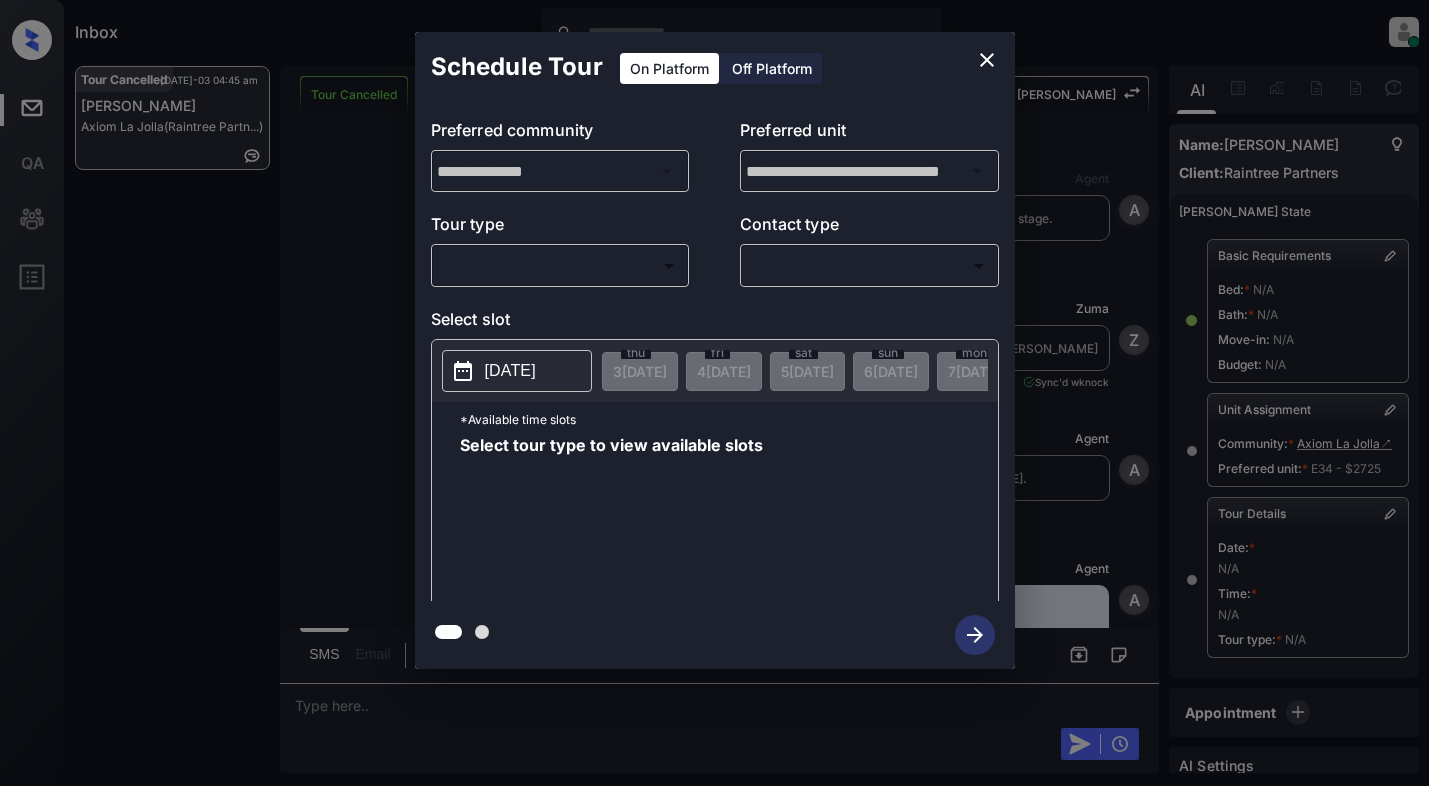 scroll, scrollTop: 0, scrollLeft: 0, axis: both 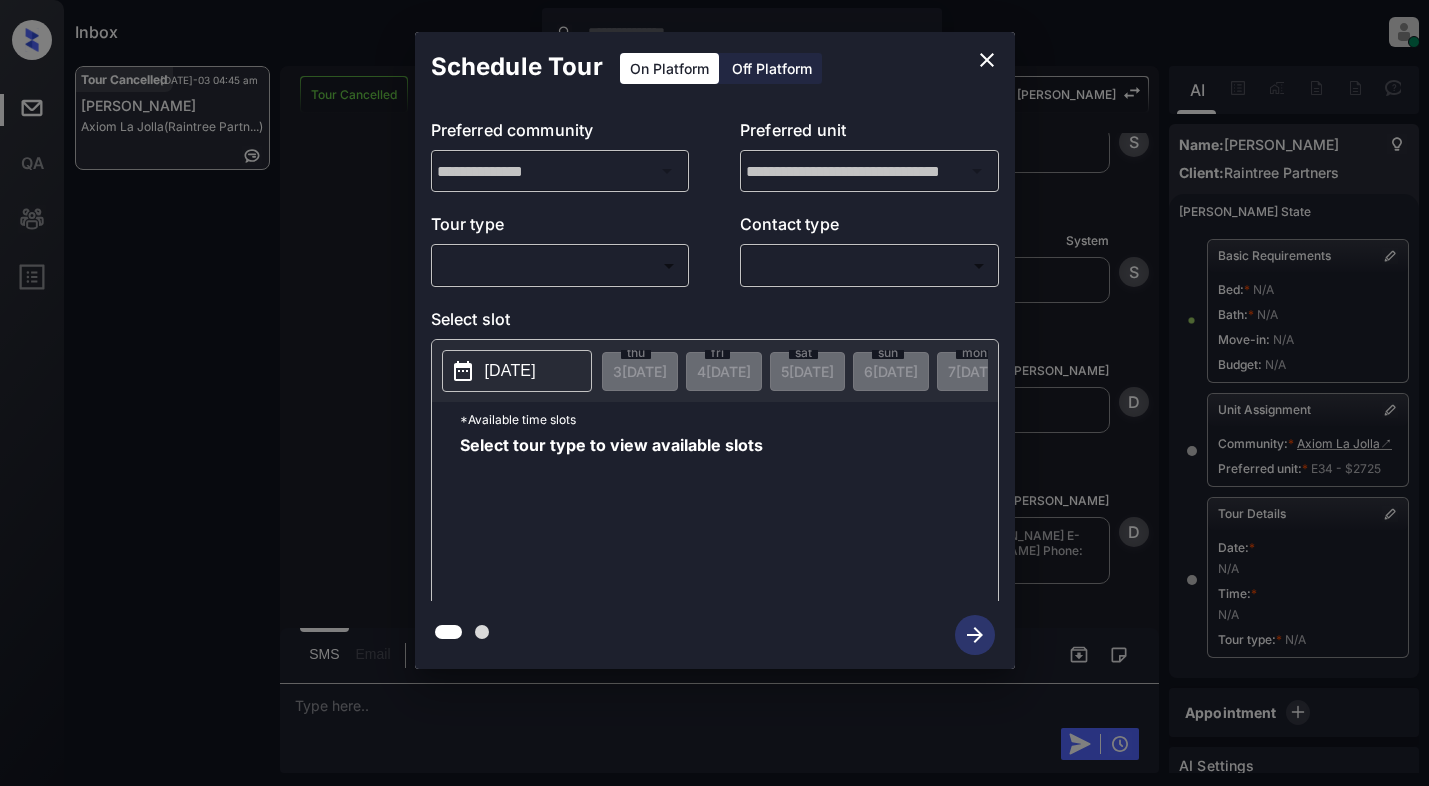 click on "Inbox Dominic Ceralde Online Set yourself   offline Set yourself   on break Profile Switch to  light  mode Sign out Tour Cancelled Jul-03 04:45 am   Xinyi Chen Axiom La Jolla  (Raintree Partn...) Tour Cancelled Lost Lead Sentiment: Angry Upon sliding the acknowledgement:  Lead will move to lost stage. * ​ SMS and call option will be set to opt out. AFM will be turned off for the lead. Kelsey New Message Agent Lead created via webhook in Inbound stage. May 06, 2025 11:17 am A New Message Zuma Lead transferred to leasing agent: kelsey May 06, 2025 11:17 am  Sync'd w  knock Z New Message Agent AFM Request sent to Kelsey. May 06, 2025 11:17 am A New Message Agent Notes Note: Structured Note:
Move In Date: 2025-09-20
May 06, 2025 11:17 am A New Message Kelsey Lead Details Updated
Move In Date:  20-9-2025
May 06, 2025 11:17 am K New Message Kelsey From:   raintree-axiomlajolla@communications.getzuma.com To:   judychen2968@gmail.com Hi Judy,       Best,   Kelsey   Axiom La Jolla . Read More    Sync'd w  K K" at bounding box center (714, 393) 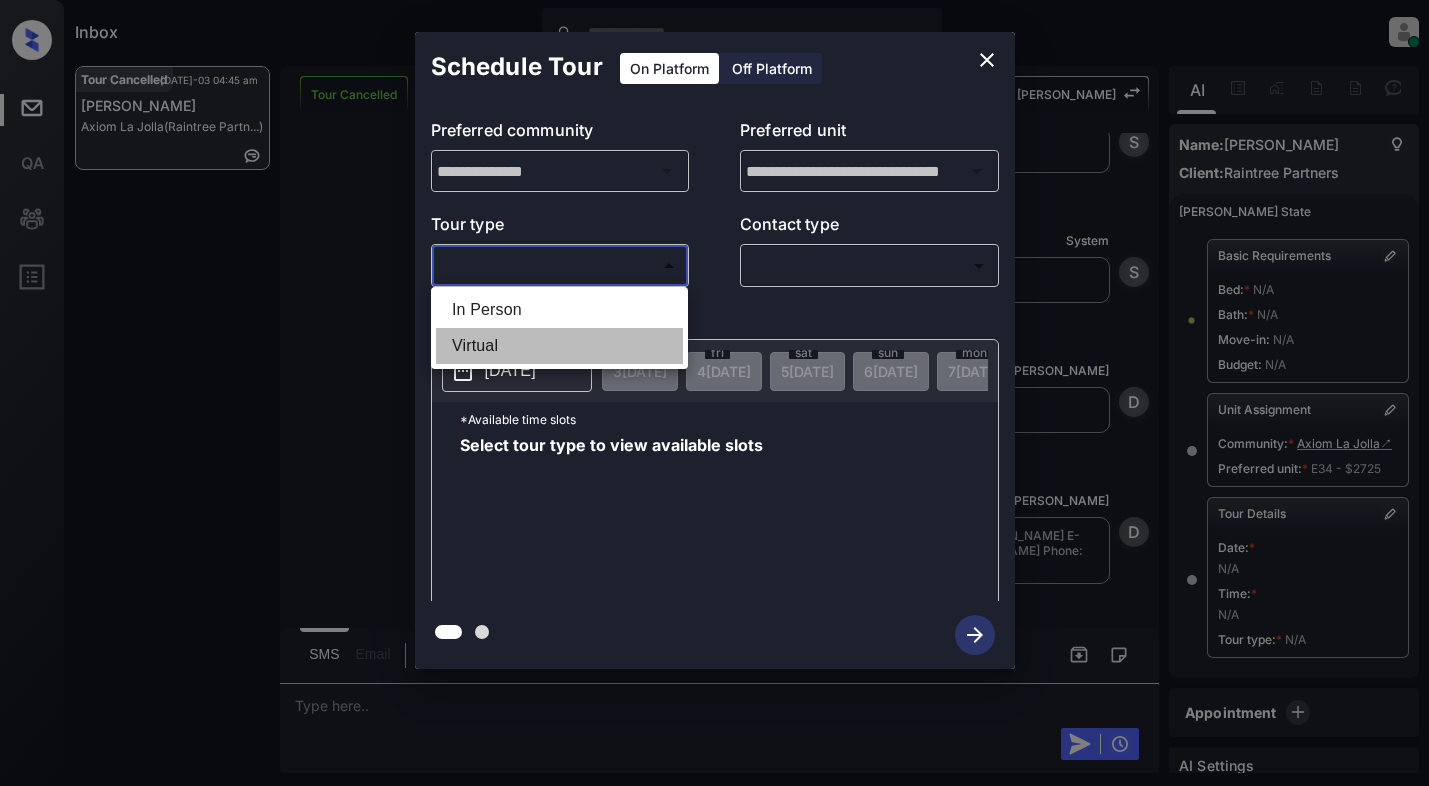click on "Virtual" at bounding box center (559, 346) 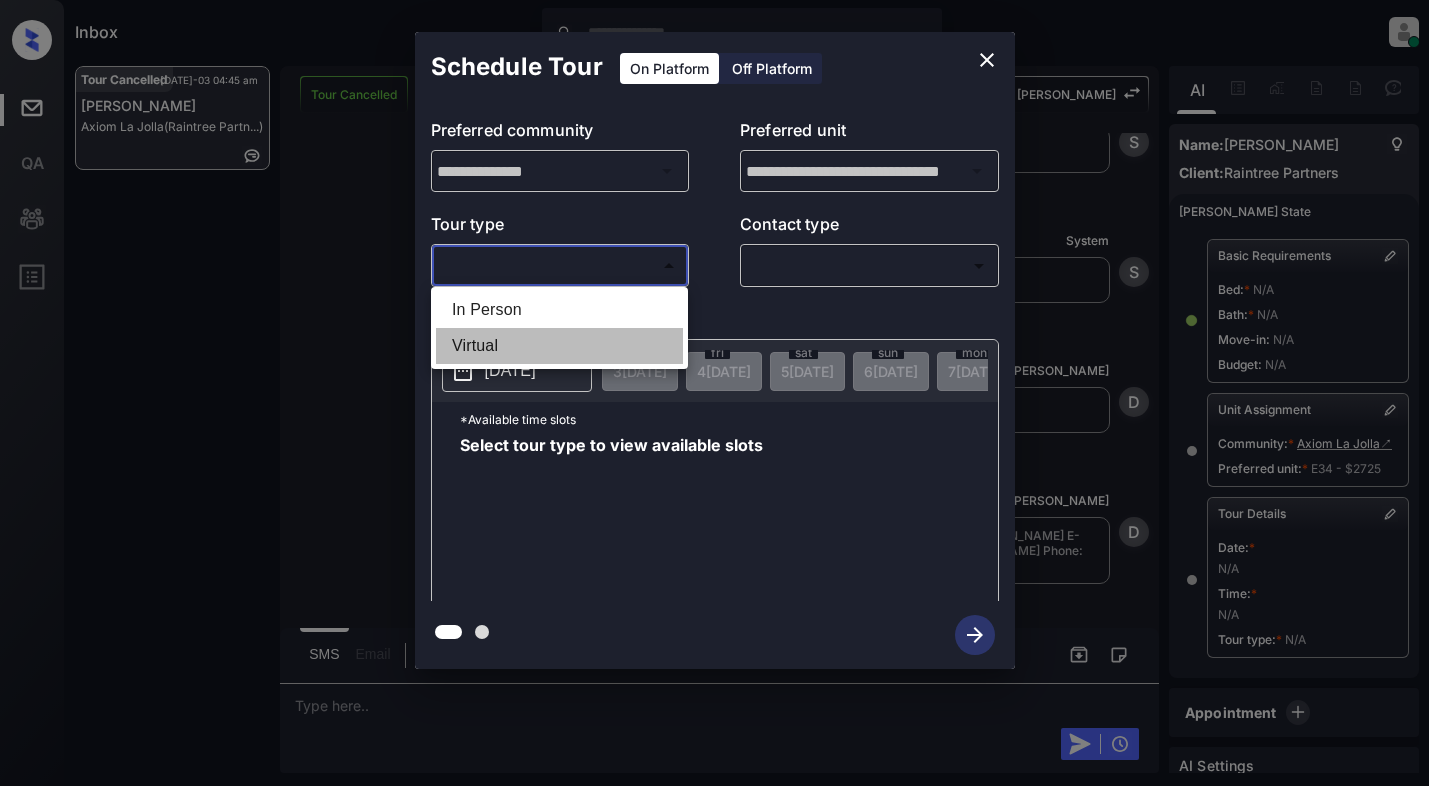 type on "*******" 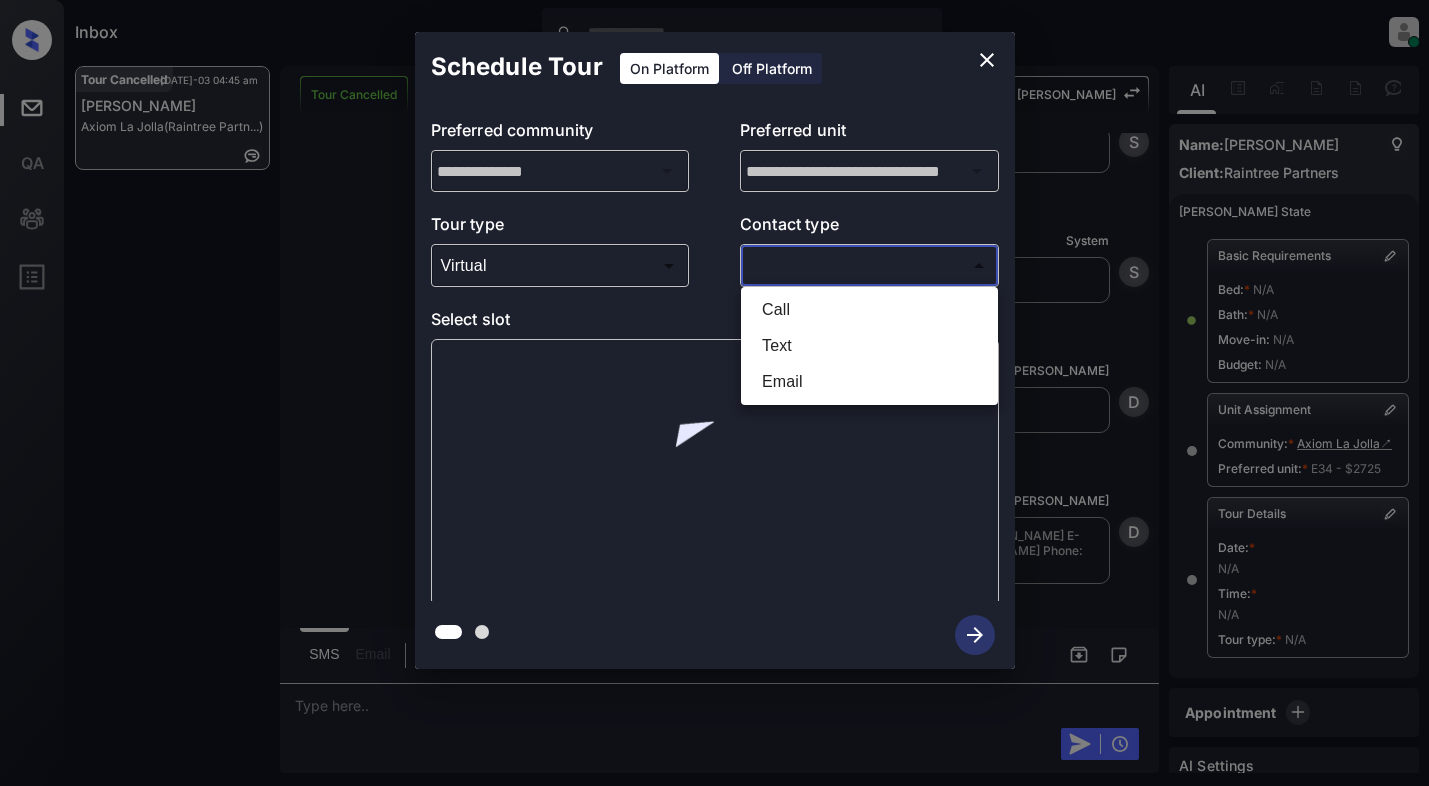 click on "Inbox Dominic Ceralde Online Set yourself   offline Set yourself   on break Profile Switch to  light  mode Sign out Tour Cancelled Jul-03 04:45 am   Xinyi Chen Axiom La Jolla  (Raintree Partn...) Tour Cancelled Lost Lead Sentiment: Angry Upon sliding the acknowledgement:  Lead will move to lost stage. * ​ SMS and call option will be set to opt out. AFM will be turned off for the lead. Kelsey New Message Agent Lead created via webhook in Inbound stage. May 06, 2025 11:17 am A New Message Zuma Lead transferred to leasing agent: kelsey May 06, 2025 11:17 am  Sync'd w  knock Z New Message Agent AFM Request sent to Kelsey. May 06, 2025 11:17 am A New Message Agent Notes Note: Structured Note:
Move In Date: 2025-09-20
May 06, 2025 11:17 am A New Message Kelsey Lead Details Updated
Move In Date:  20-9-2025
May 06, 2025 11:17 am K New Message Kelsey From:   raintree-axiomlajolla@communications.getzuma.com To:   judychen2968@gmail.com Hi Judy,       Best,   Kelsey   Axiom La Jolla . Read More    Sync'd w  K K" at bounding box center (714, 393) 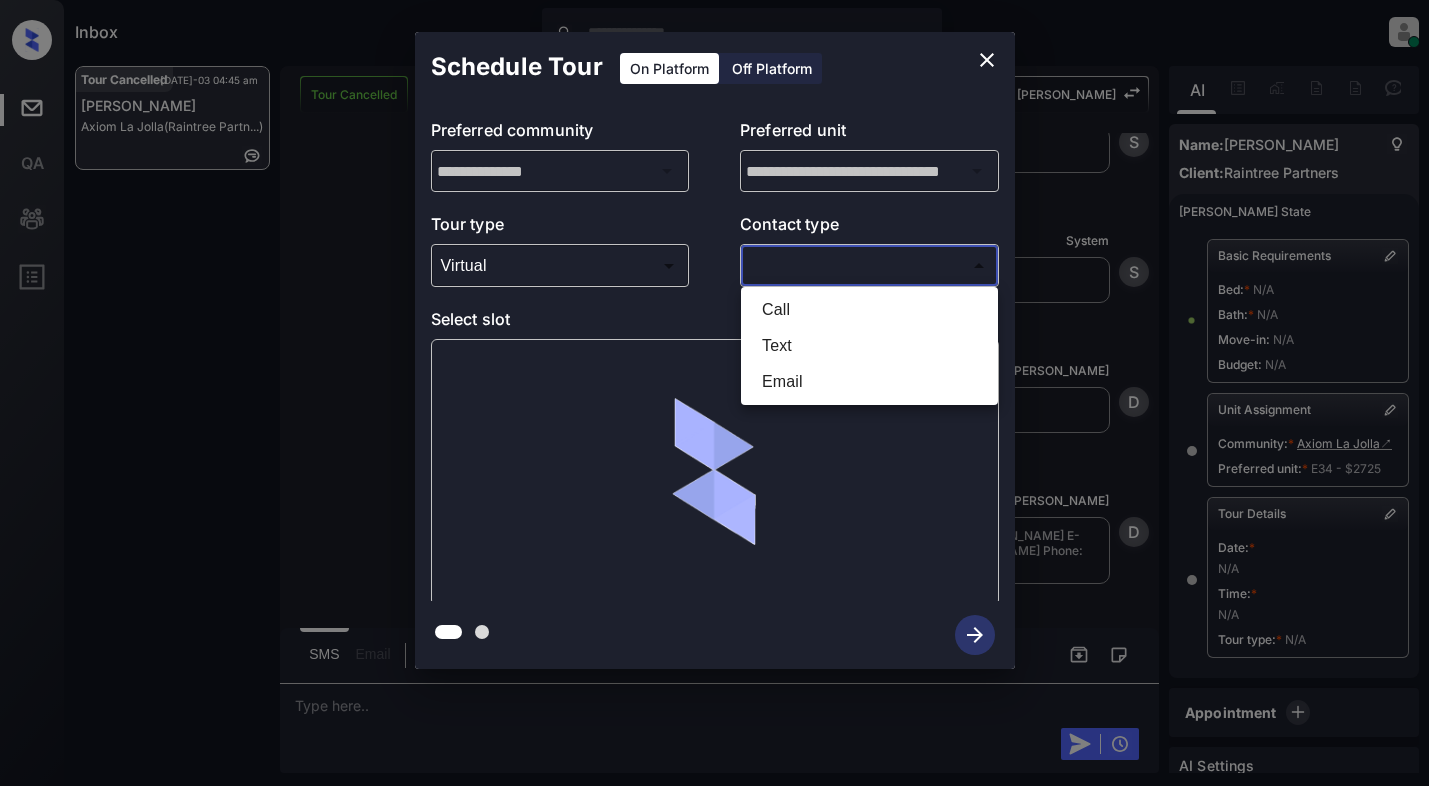 click on "Email" at bounding box center (869, 382) 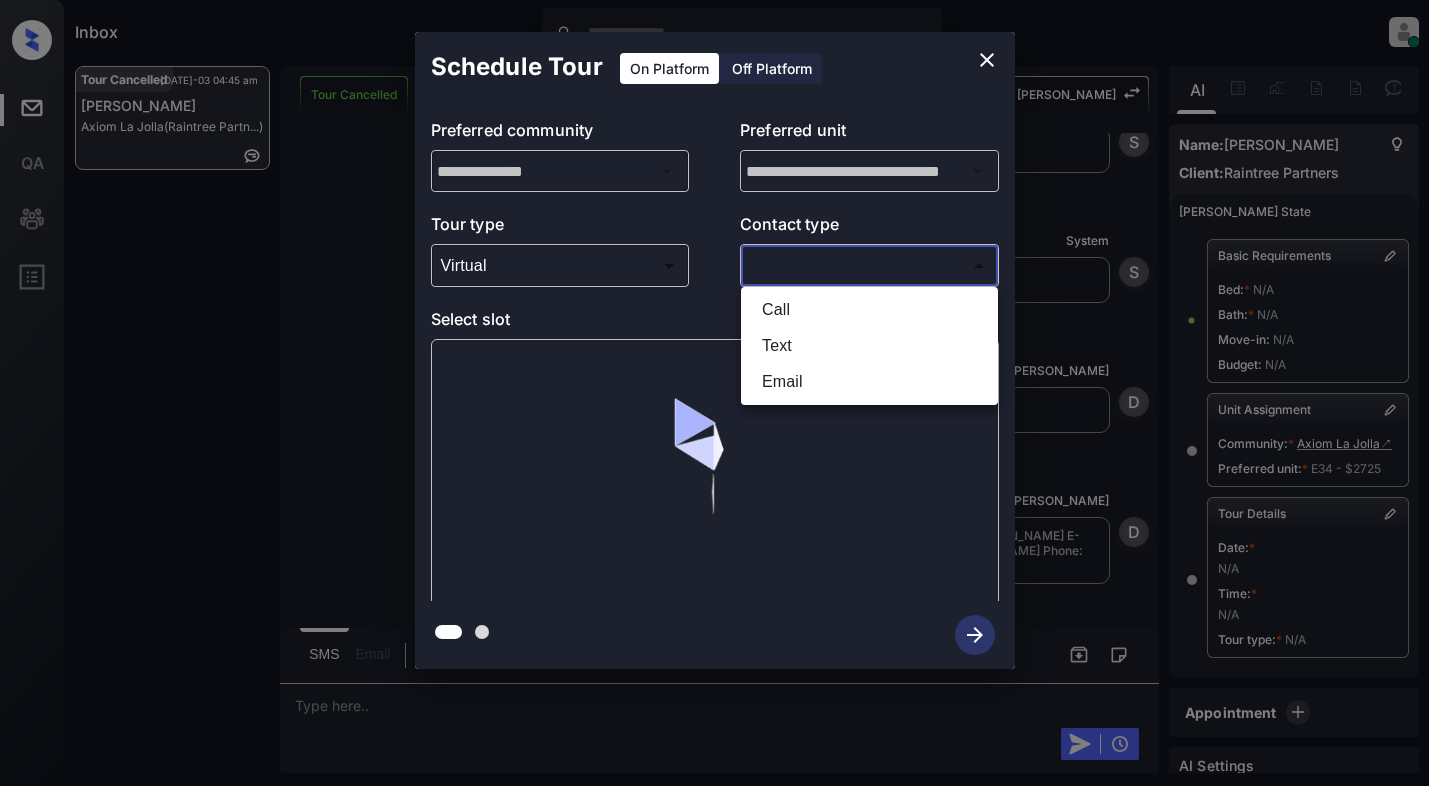 type on "*****" 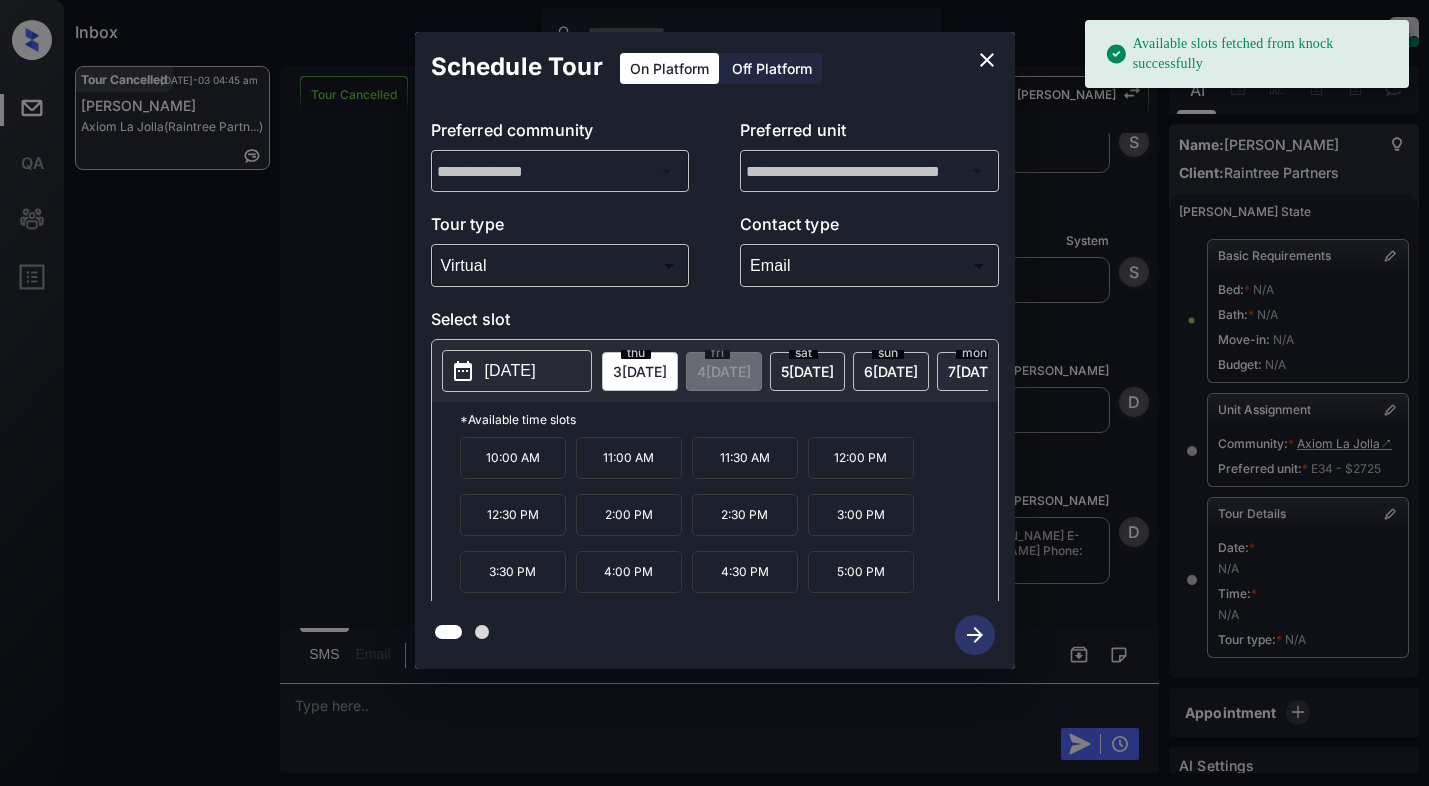 drag, startPoint x: 634, startPoint y: 466, endPoint x: 679, endPoint y: 470, distance: 45.17743 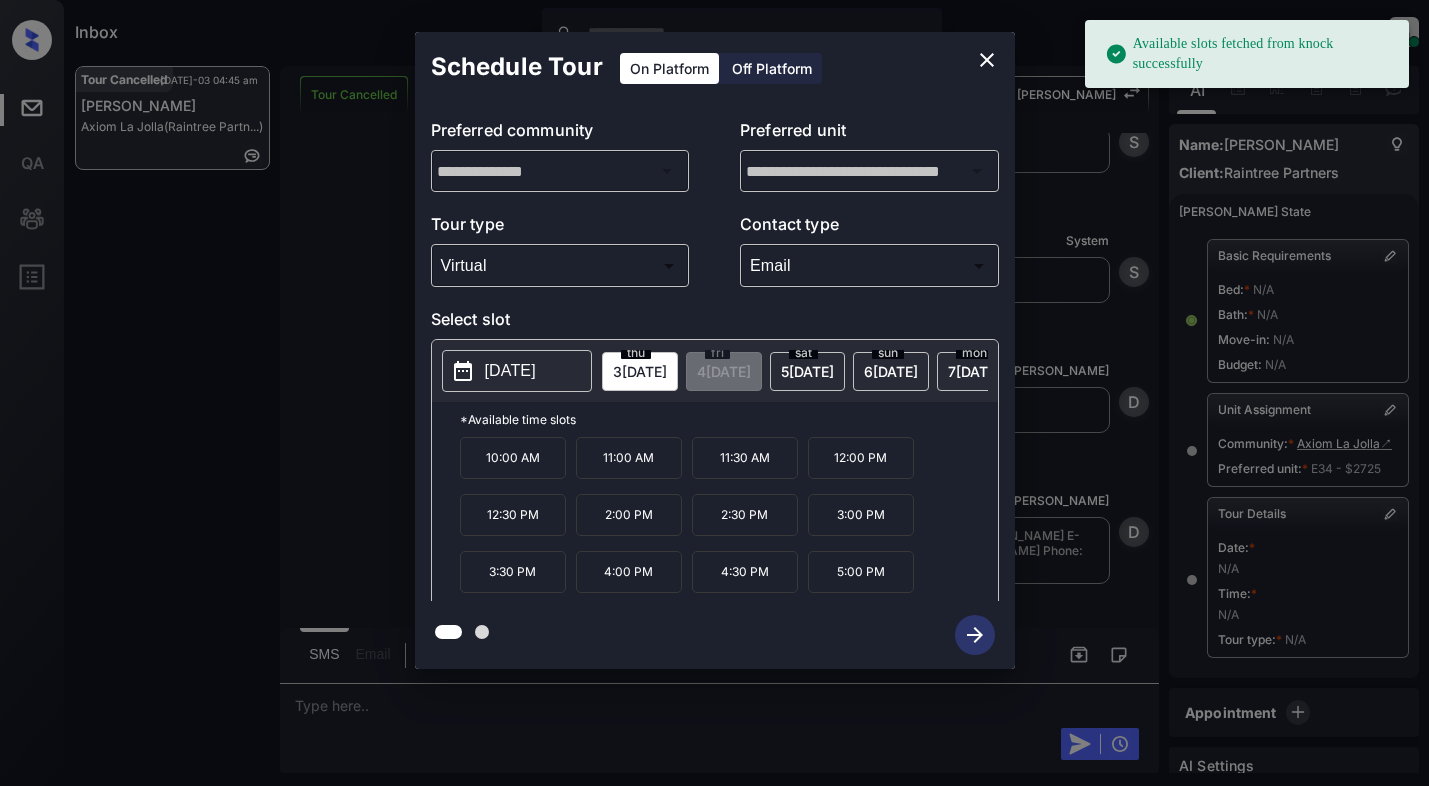 click on "11:00 AM" at bounding box center [629, 458] 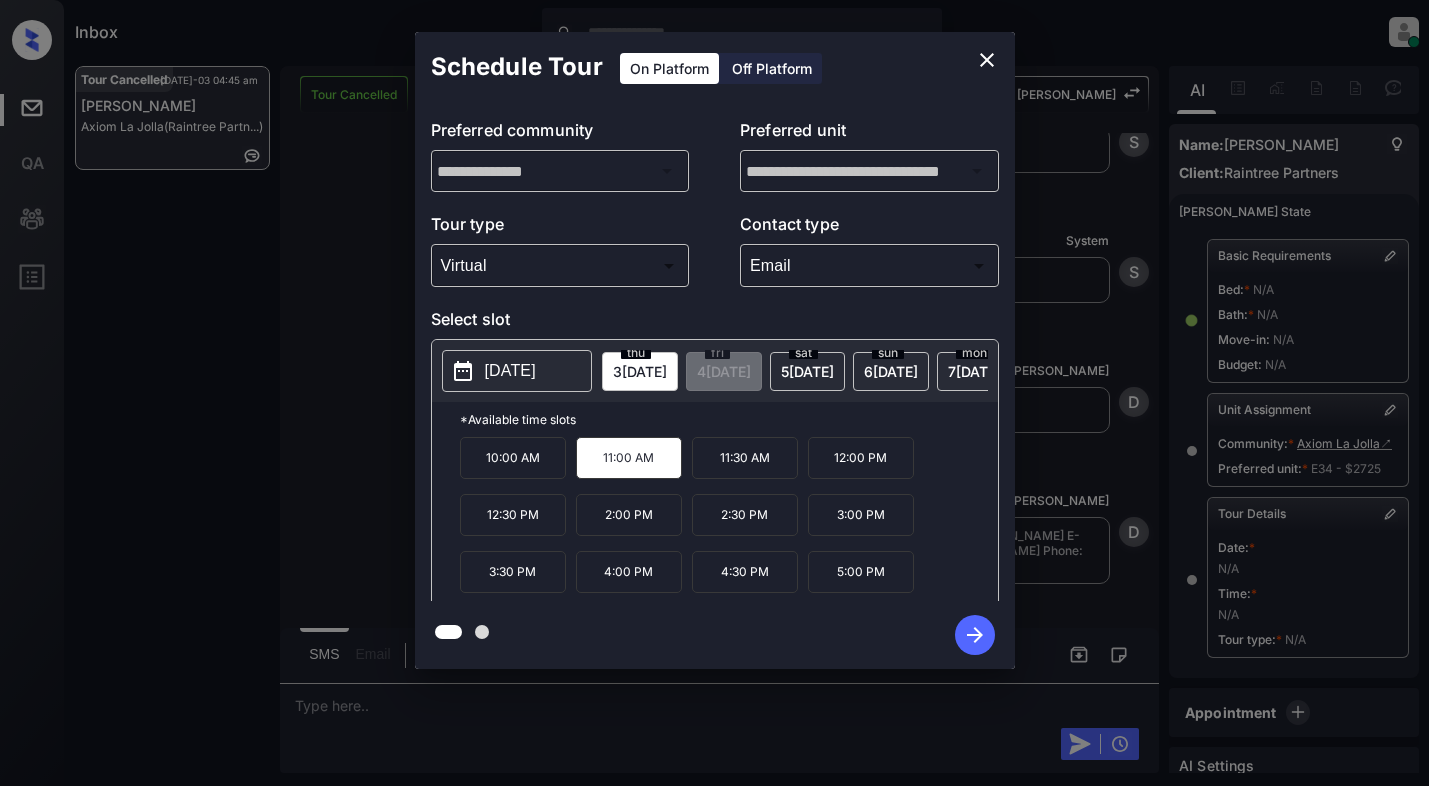 click on "2025-07-03" at bounding box center [510, 371] 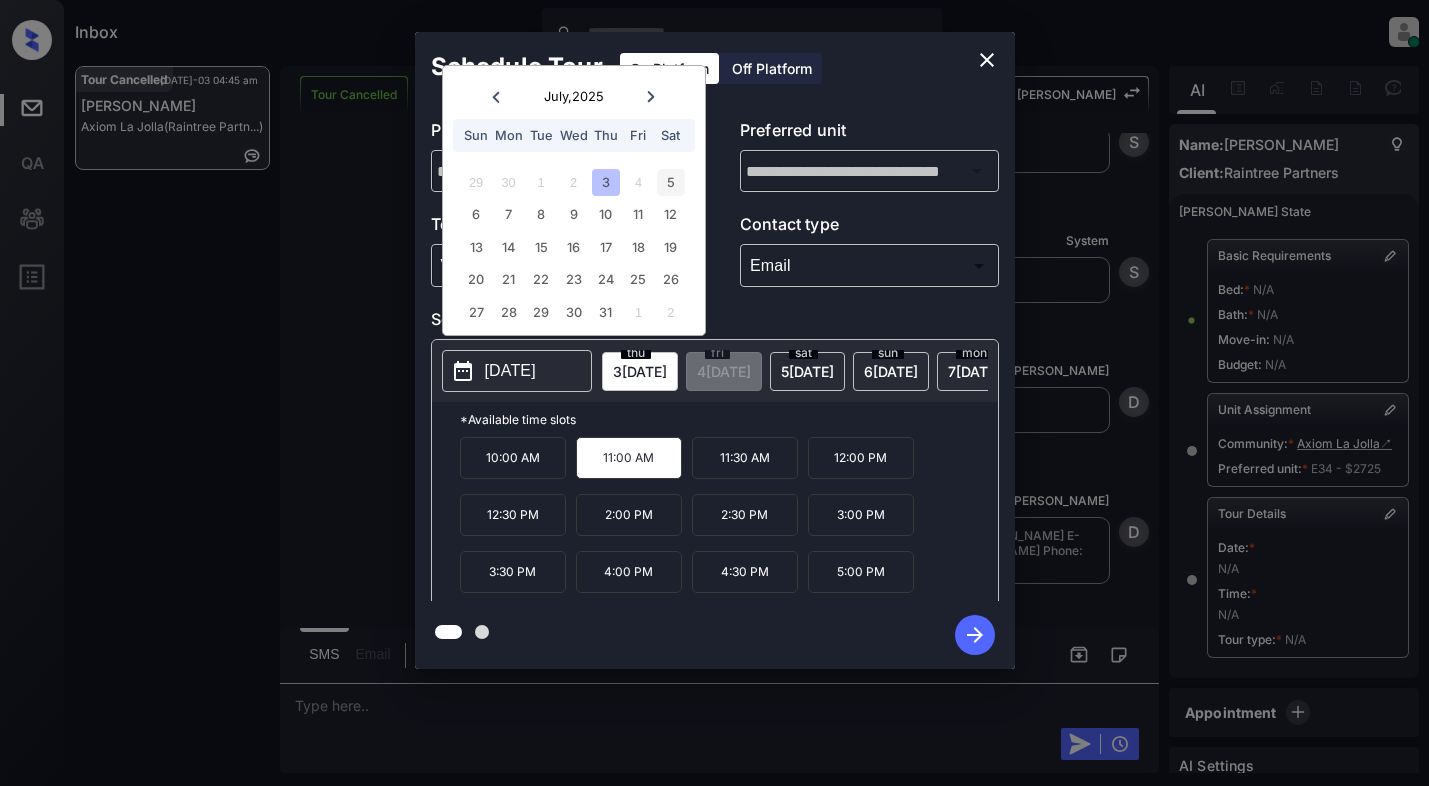 click on "5" at bounding box center (670, 182) 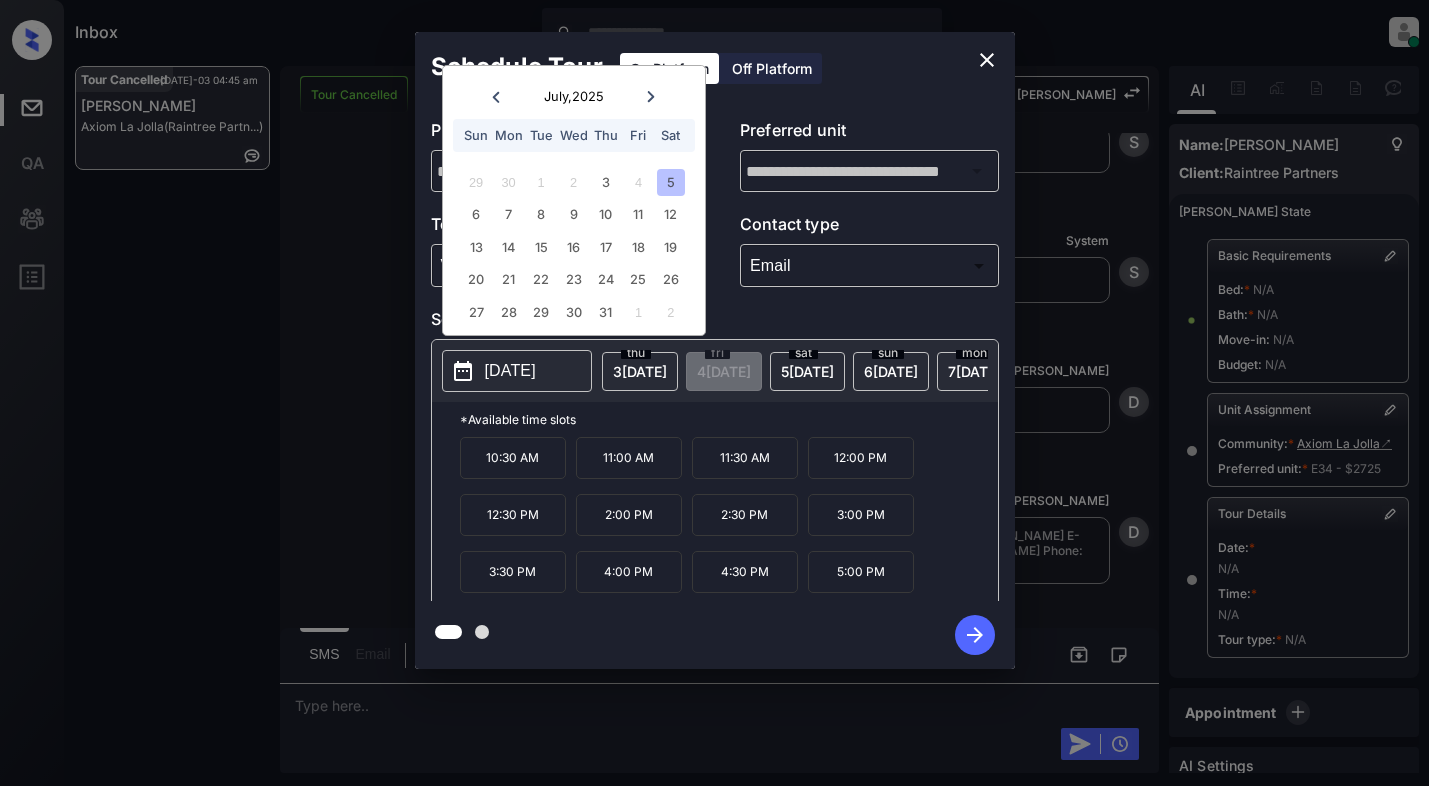 click on "11:00 AM" at bounding box center [629, 458] 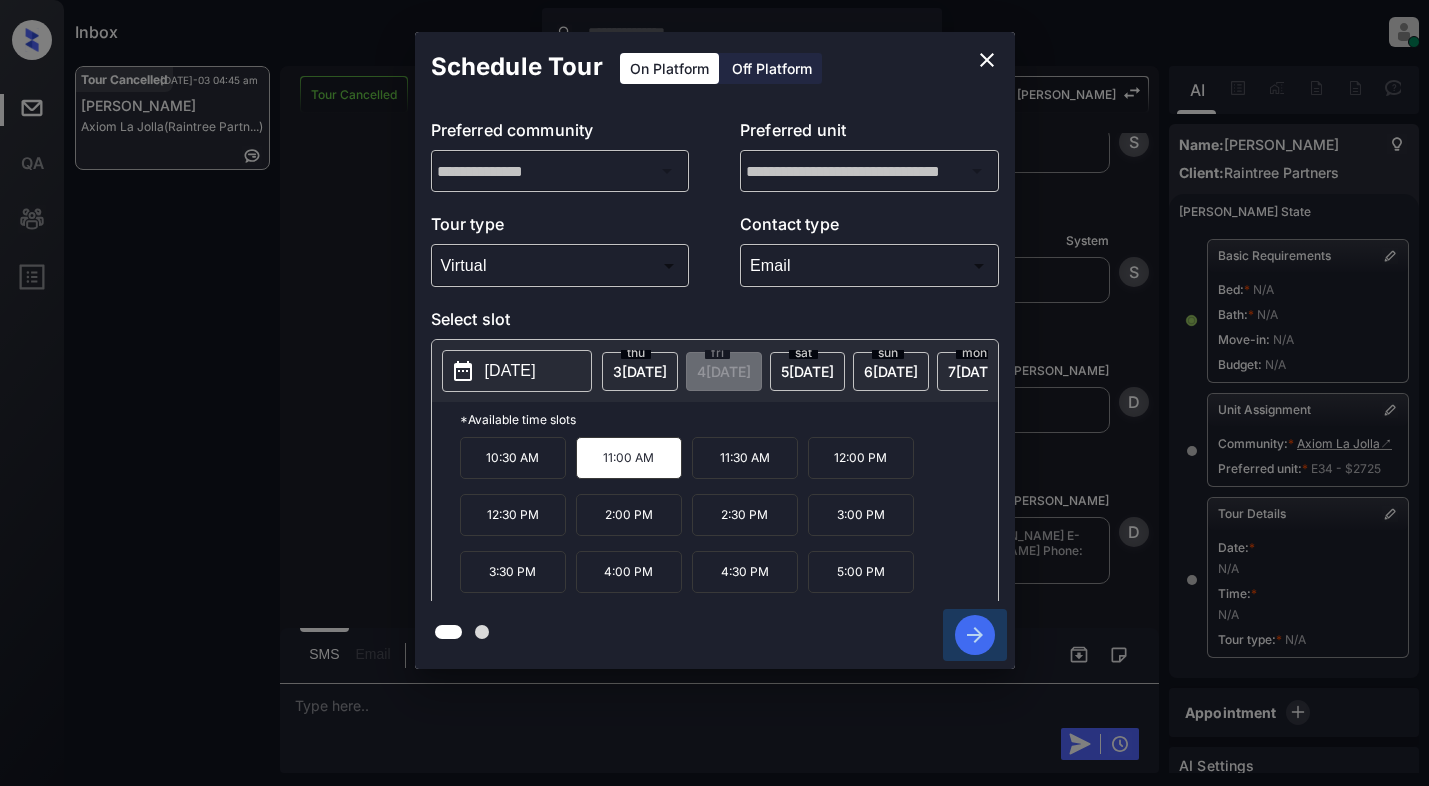 click 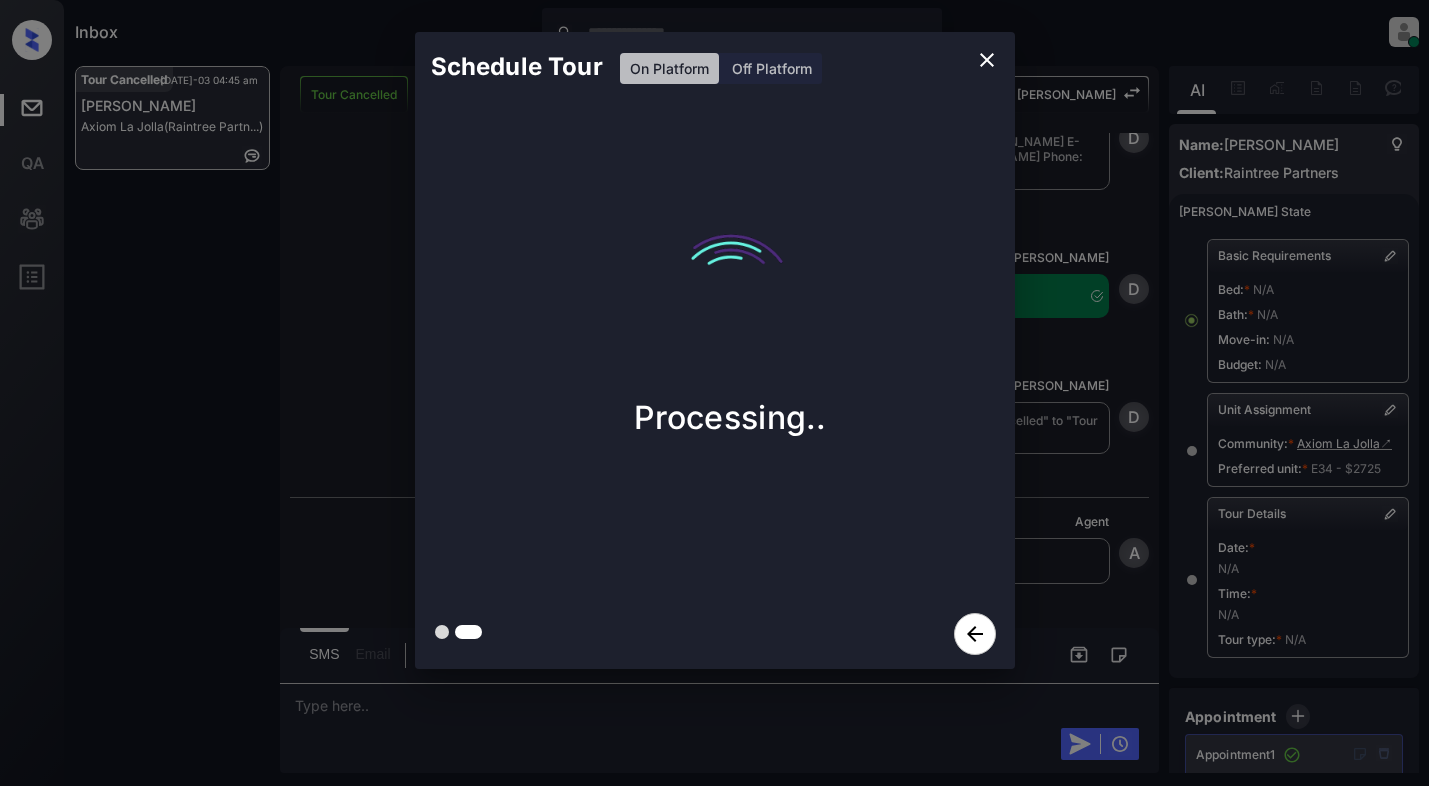 scroll, scrollTop: 13103, scrollLeft: 0, axis: vertical 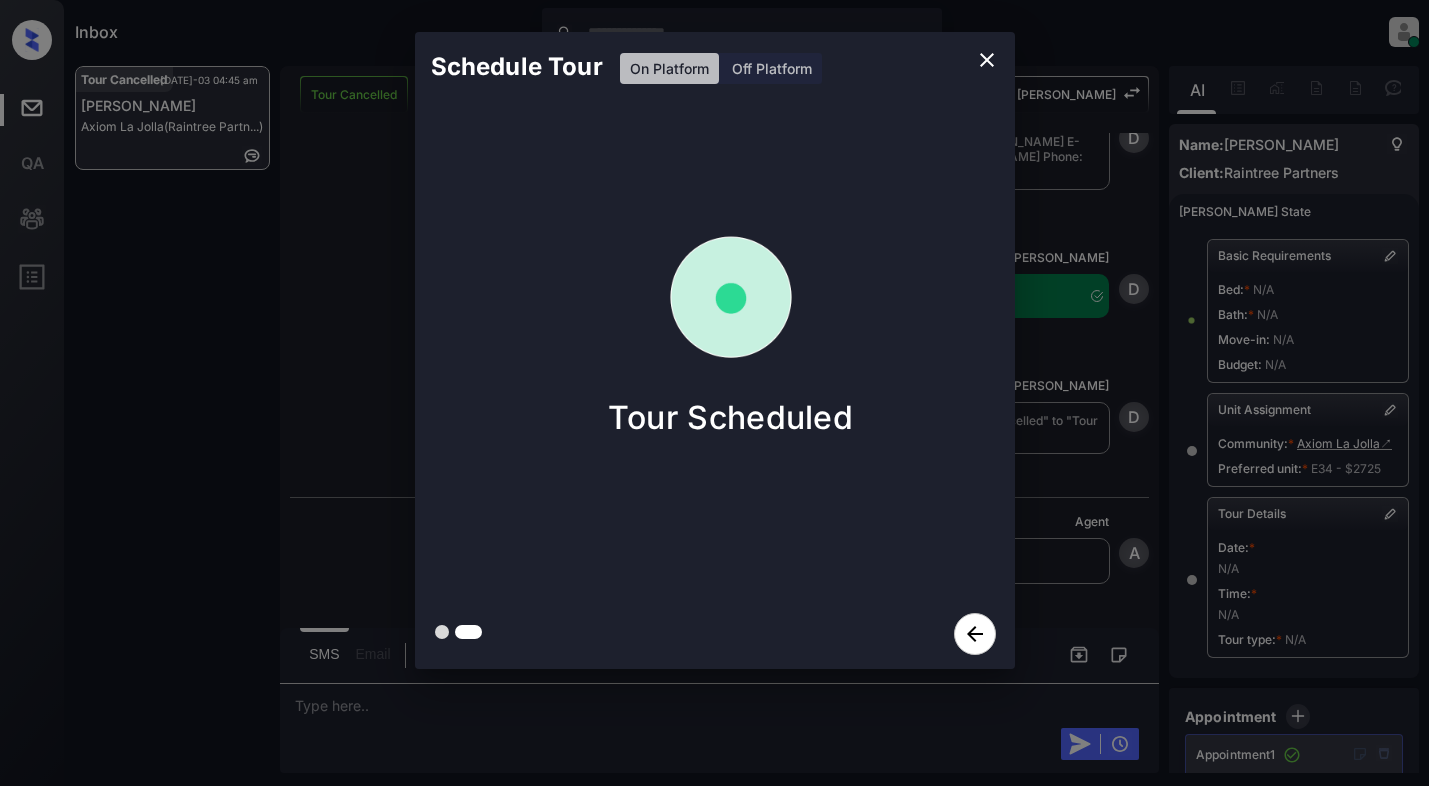 click on "Schedule Tour On Platform Off Platform Tour Scheduled" at bounding box center [714, 350] 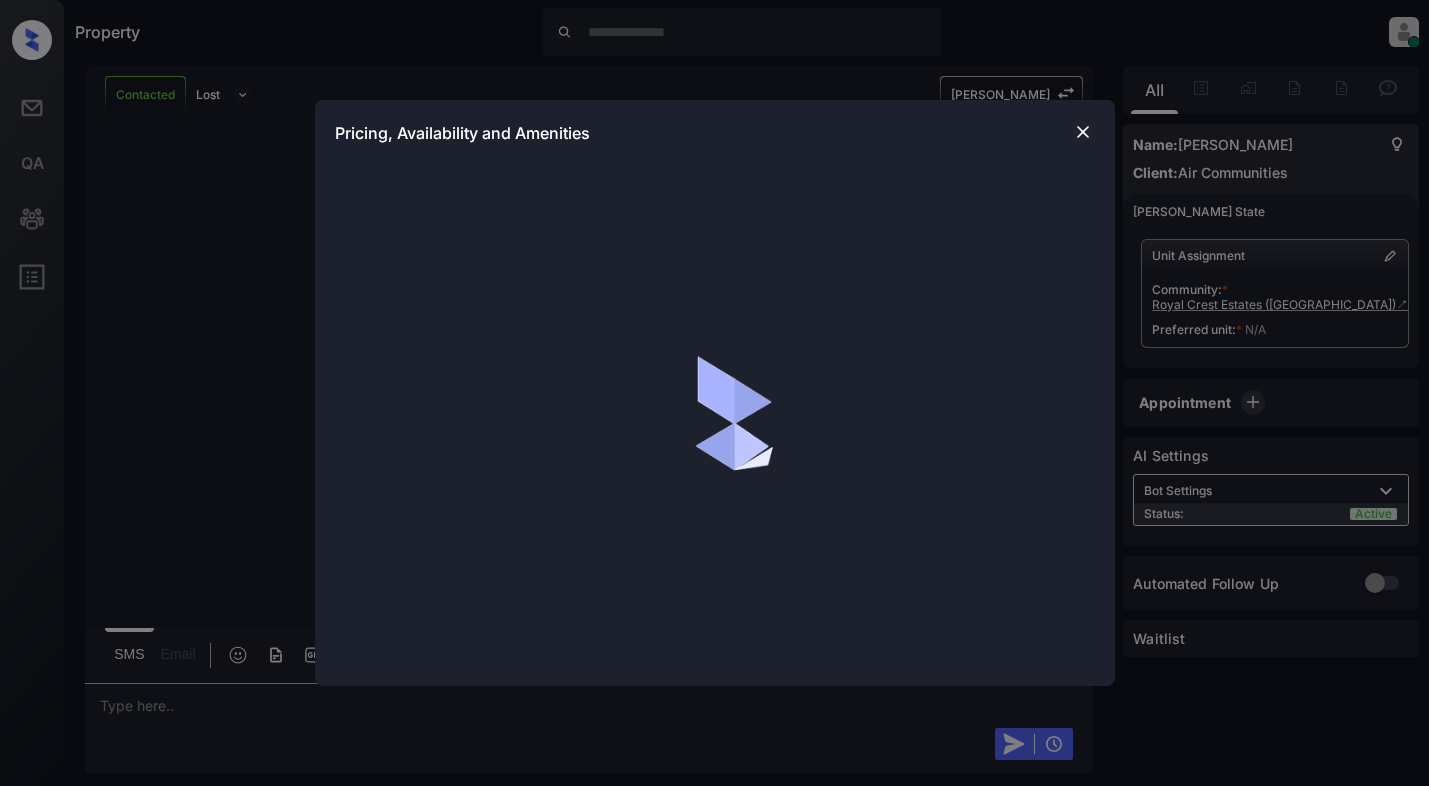 scroll, scrollTop: 0, scrollLeft: 0, axis: both 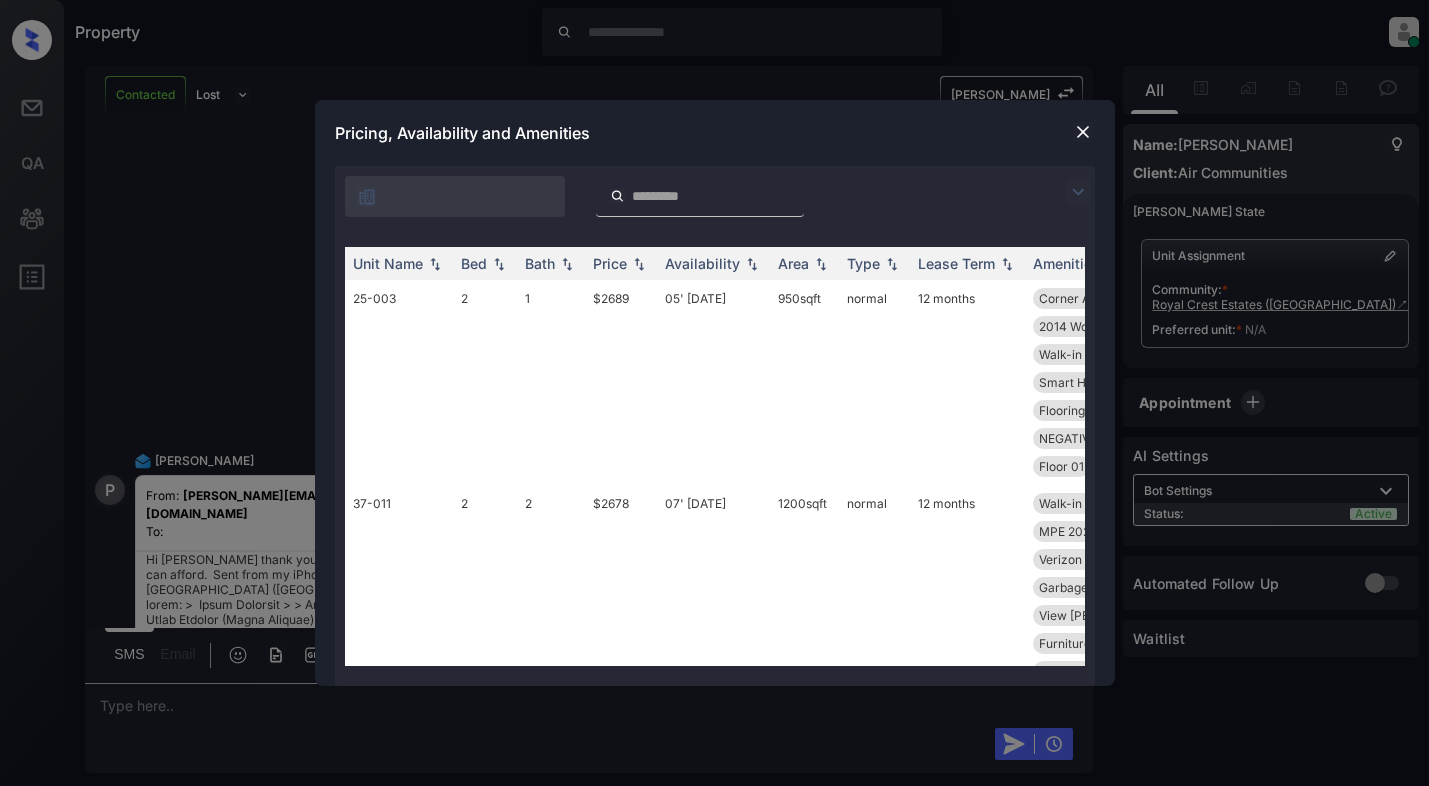 click at bounding box center (1078, 192) 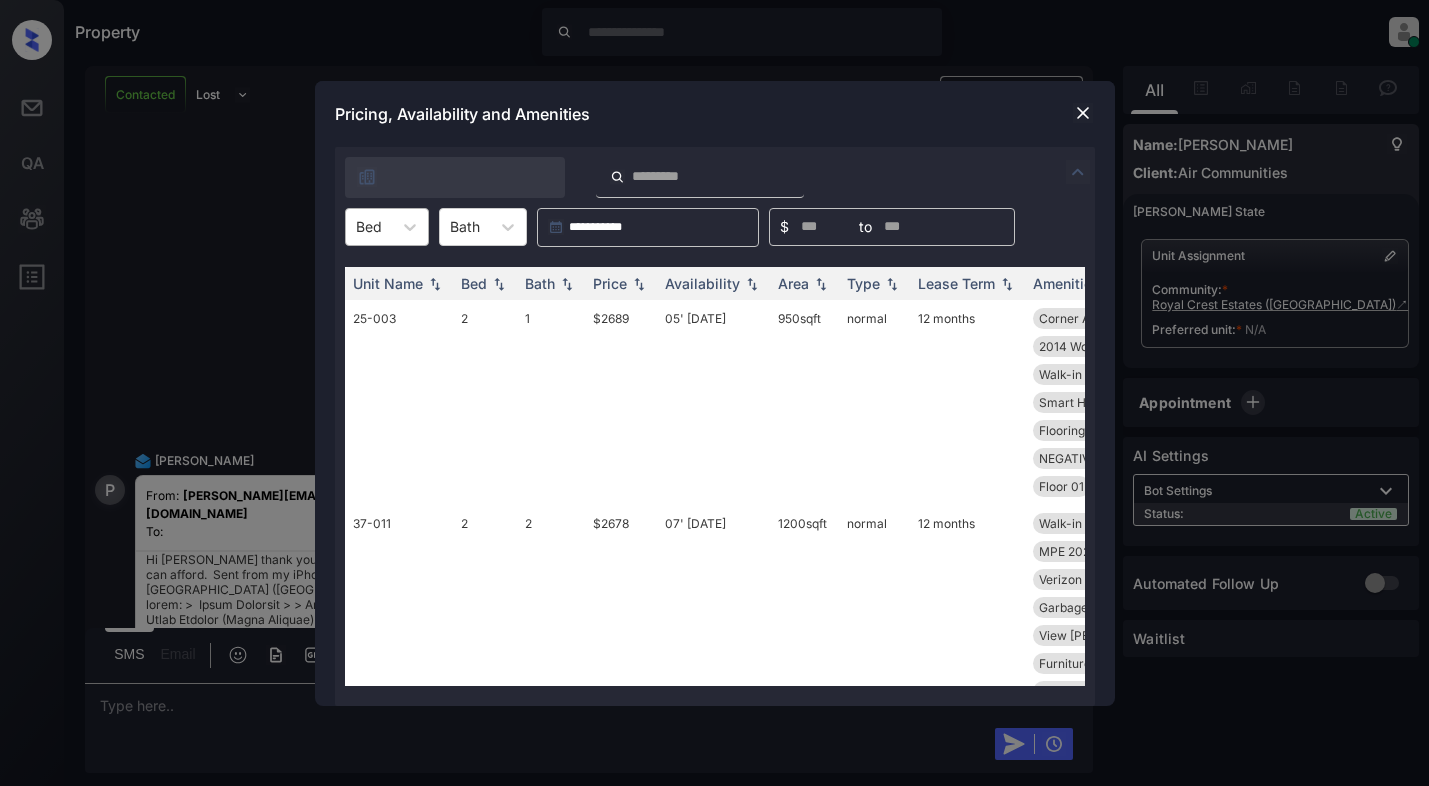 click on "Bed" at bounding box center [369, 226] 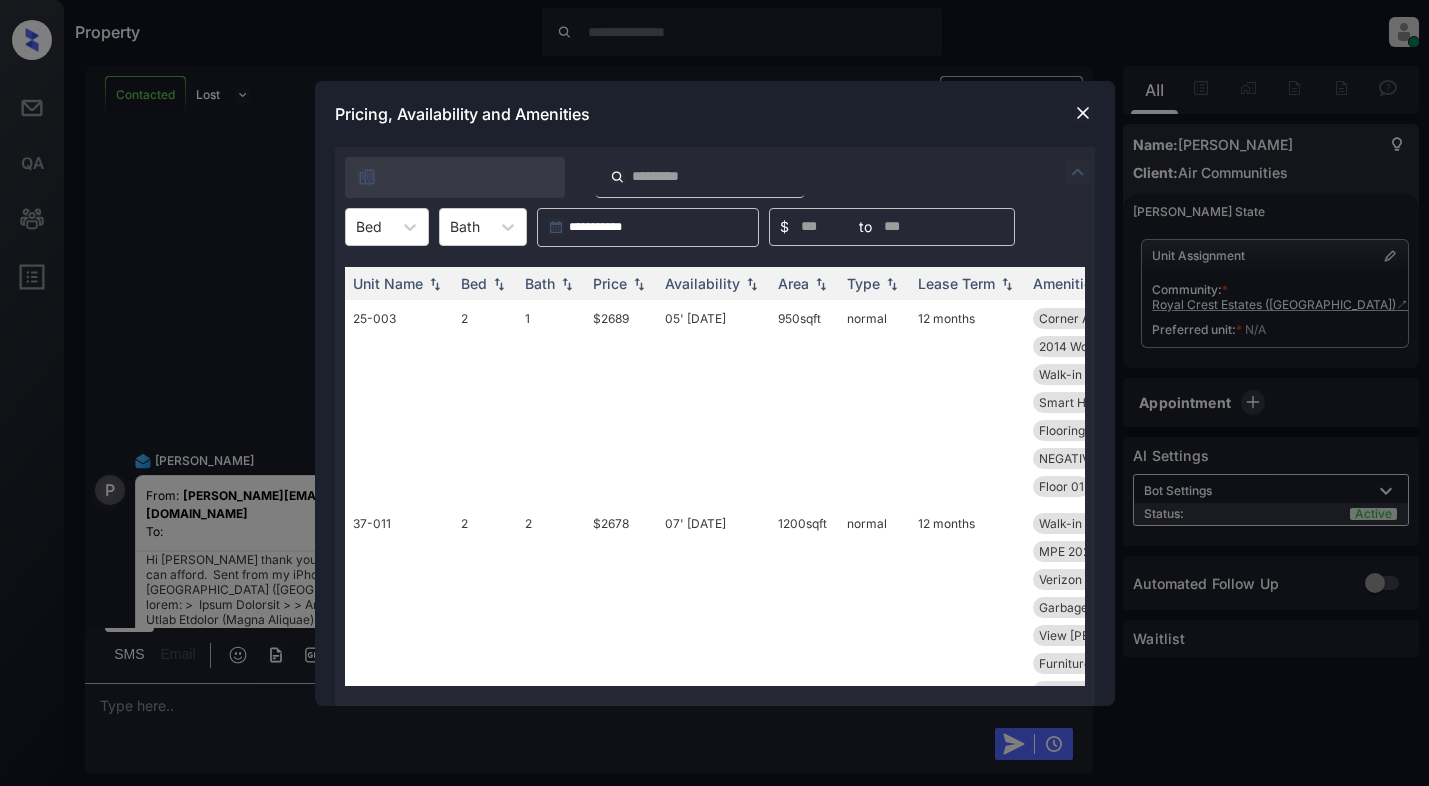 click at bounding box center [1083, 113] 